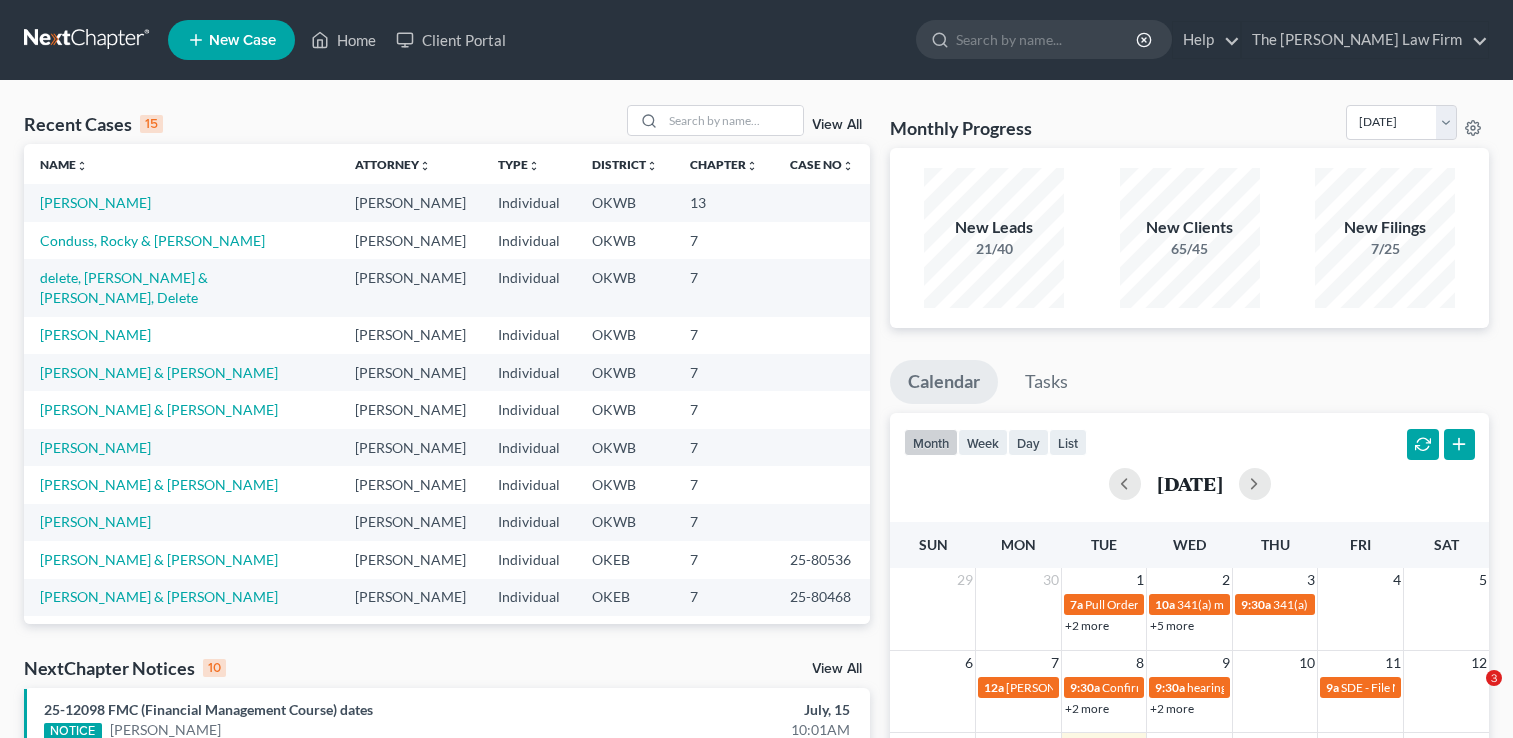 scroll, scrollTop: 0, scrollLeft: 0, axis: both 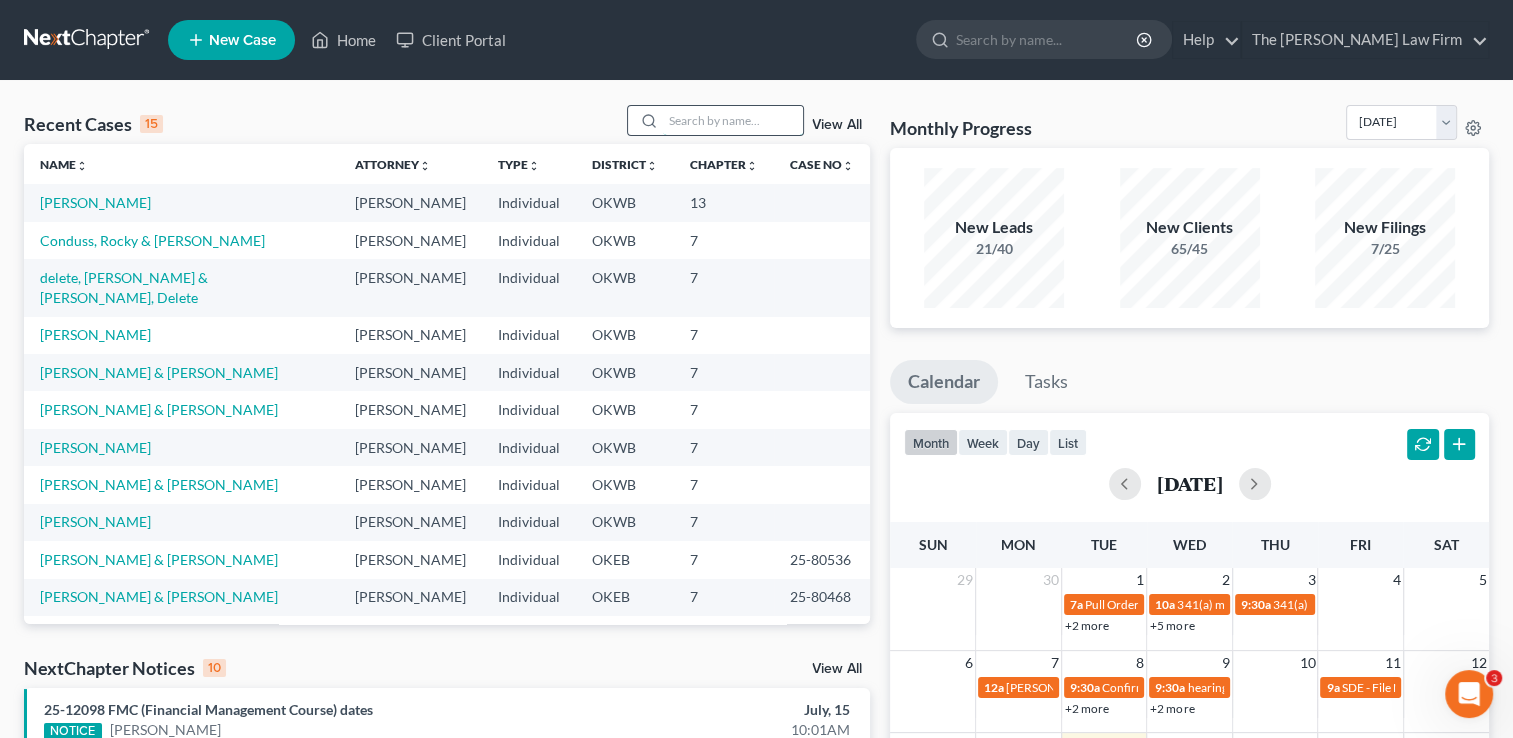 click at bounding box center [733, 120] 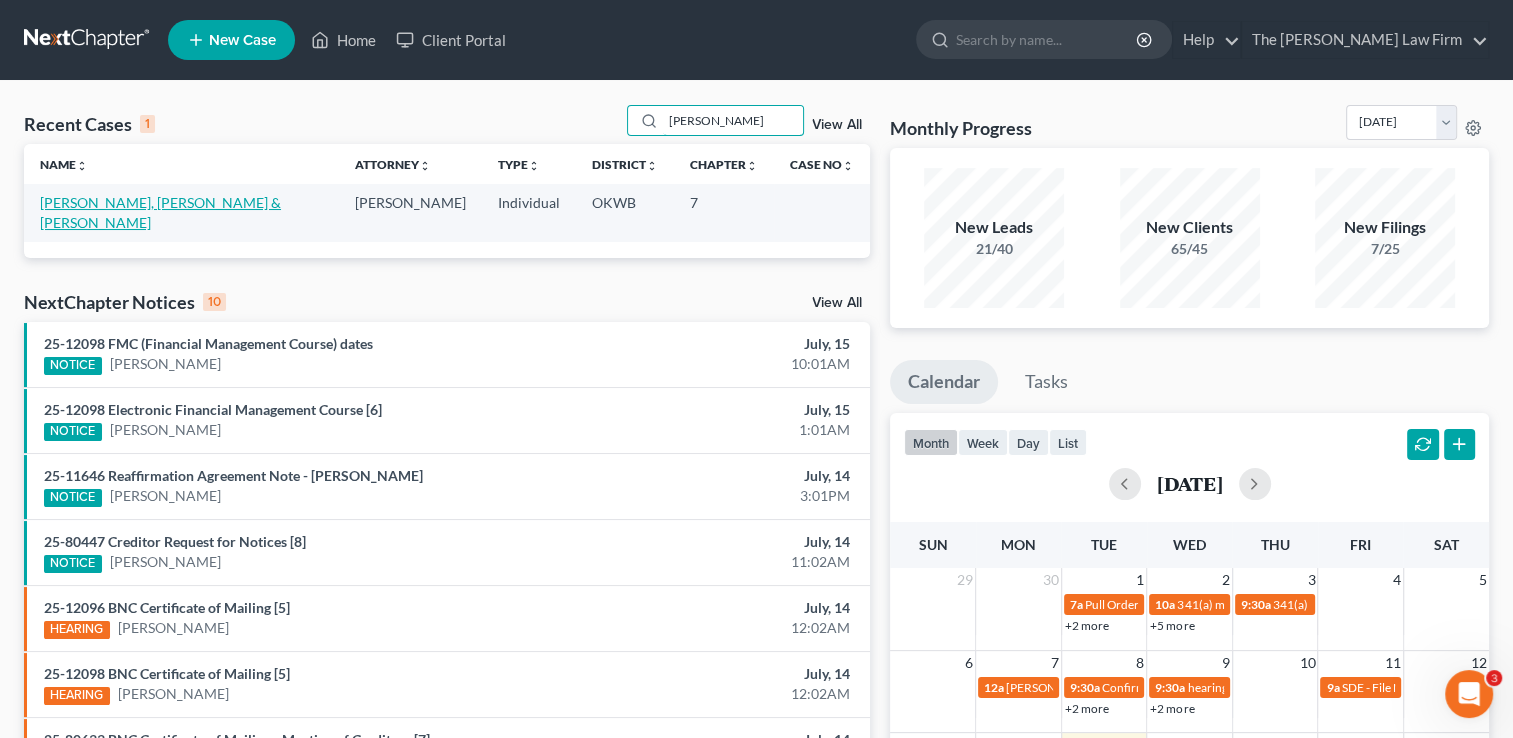 type on "conduff" 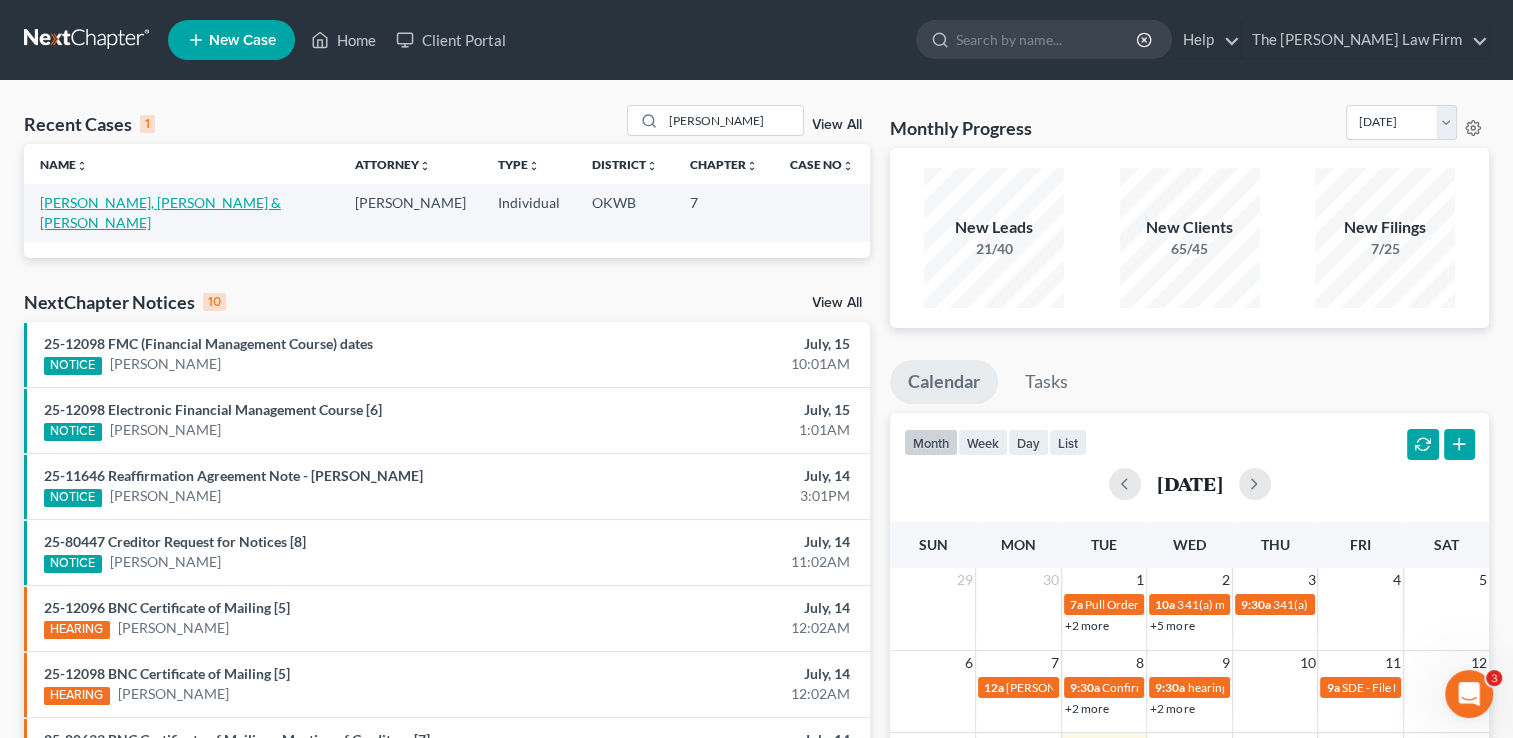click on "[PERSON_NAME], [PERSON_NAME] & [PERSON_NAME]" at bounding box center [160, 212] 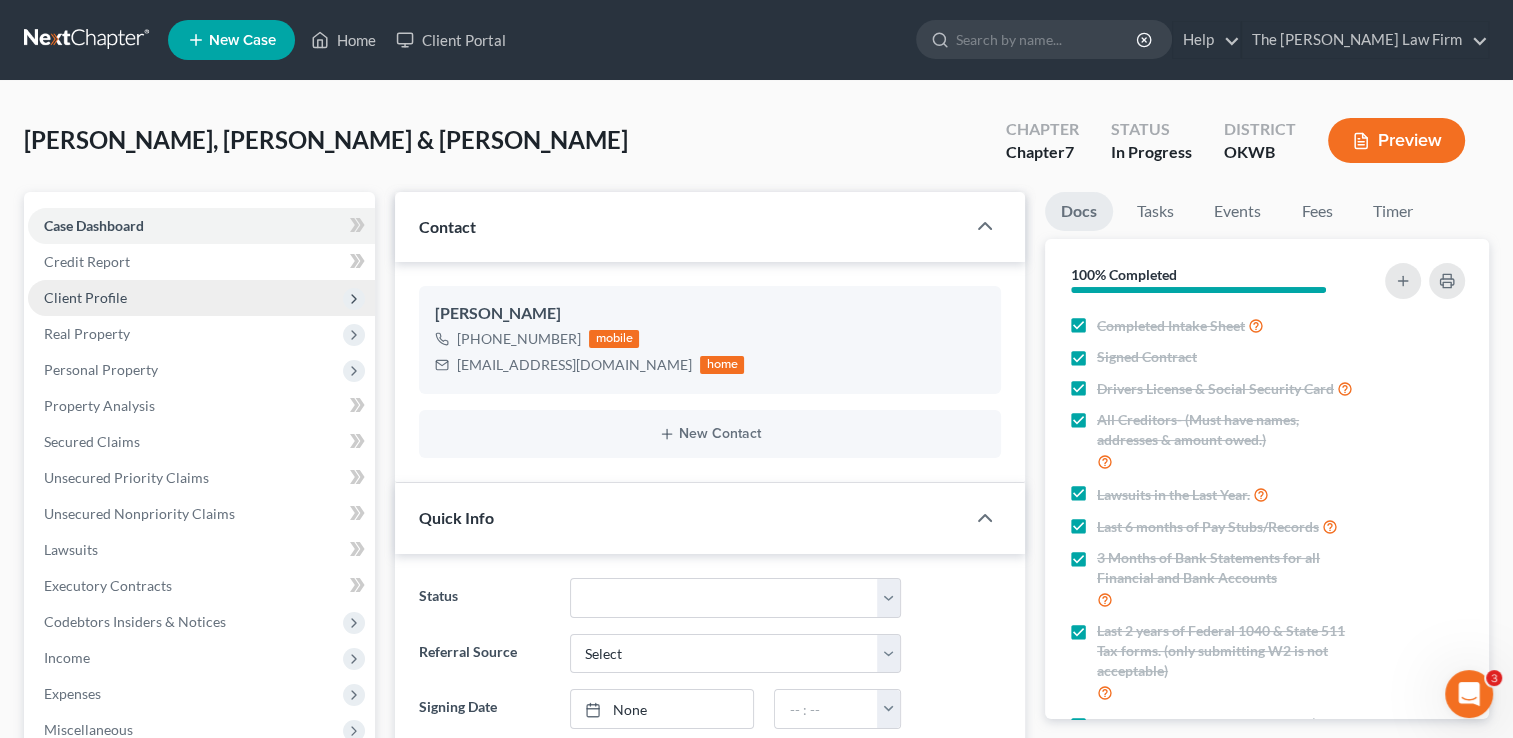 scroll, scrollTop: 281, scrollLeft: 0, axis: vertical 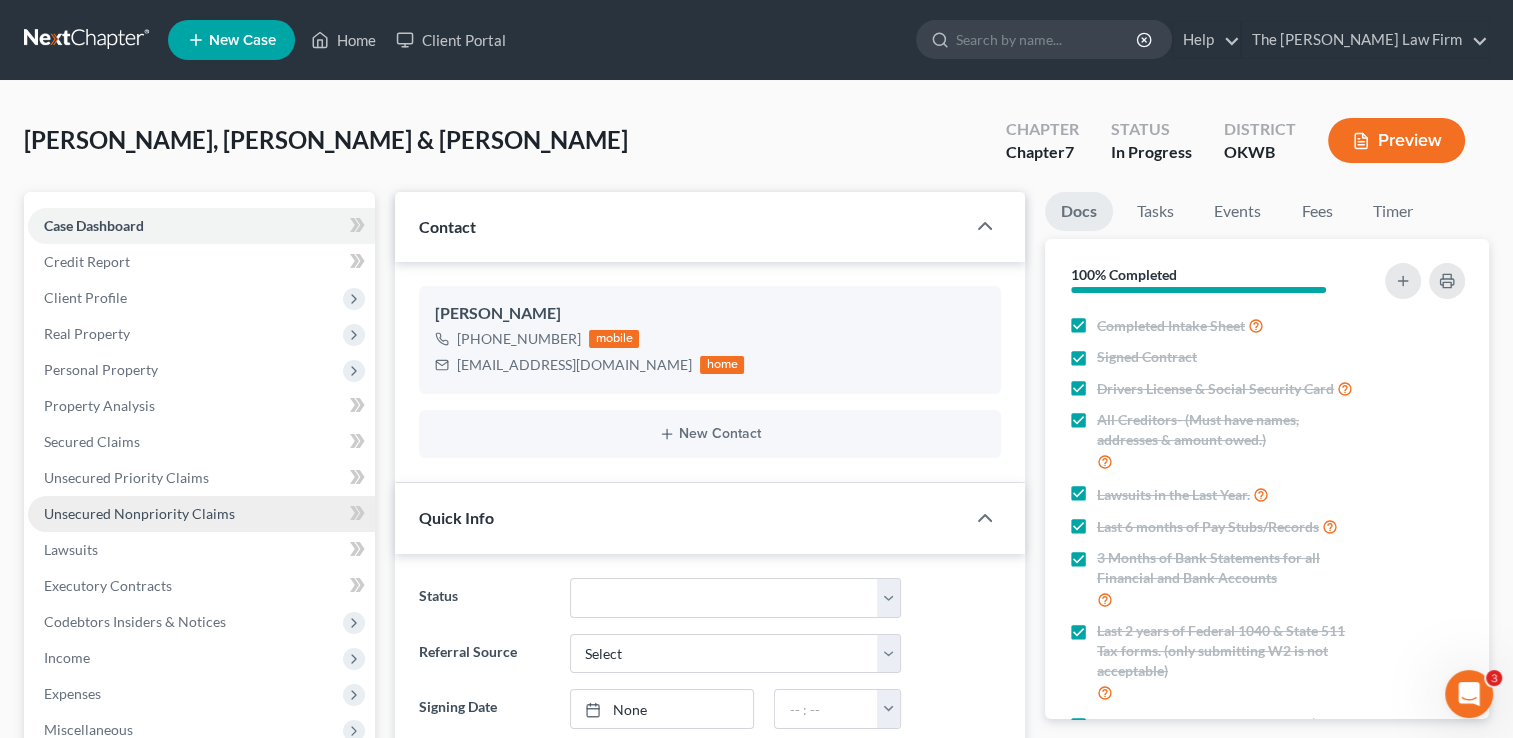 click on "Unsecured Nonpriority Claims" at bounding box center [139, 513] 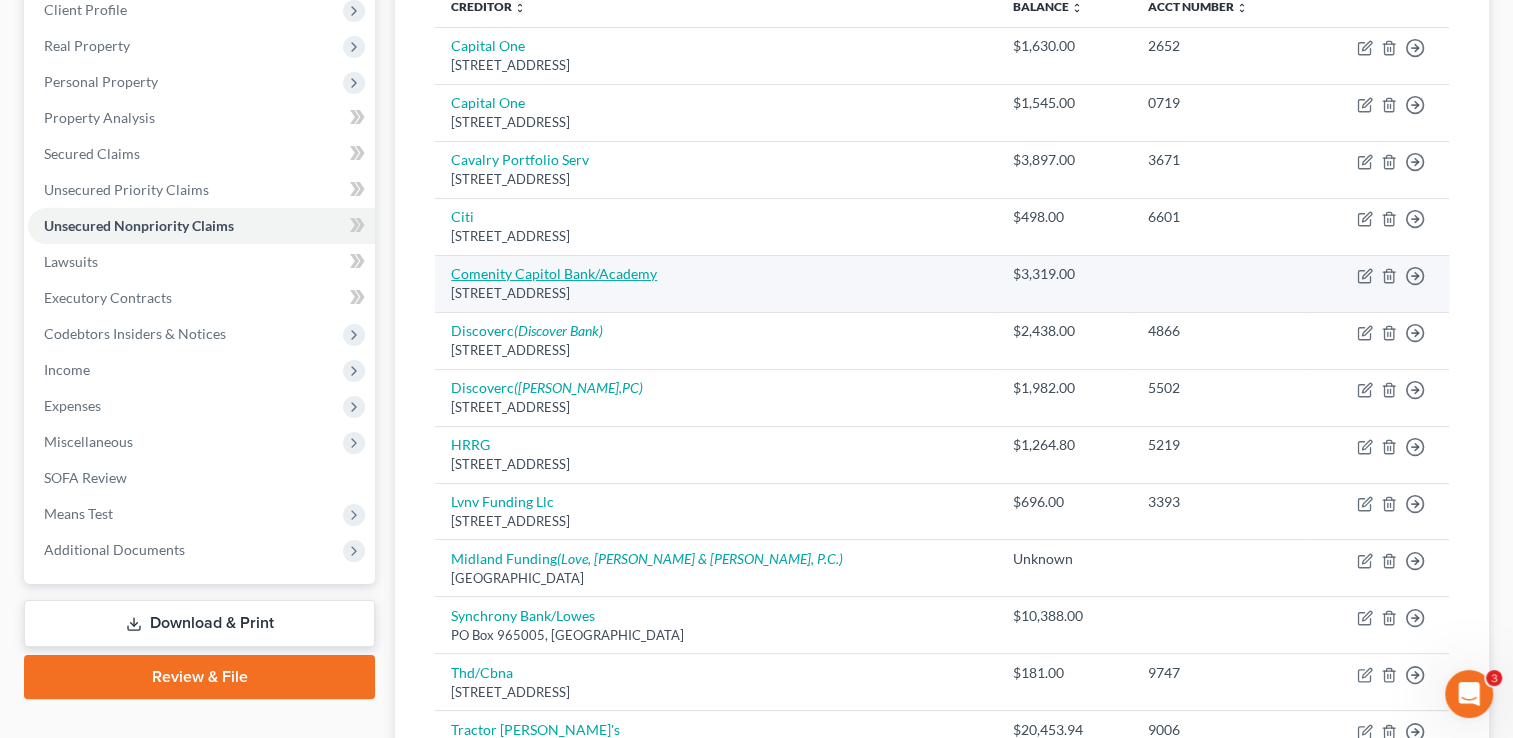 scroll, scrollTop: 300, scrollLeft: 0, axis: vertical 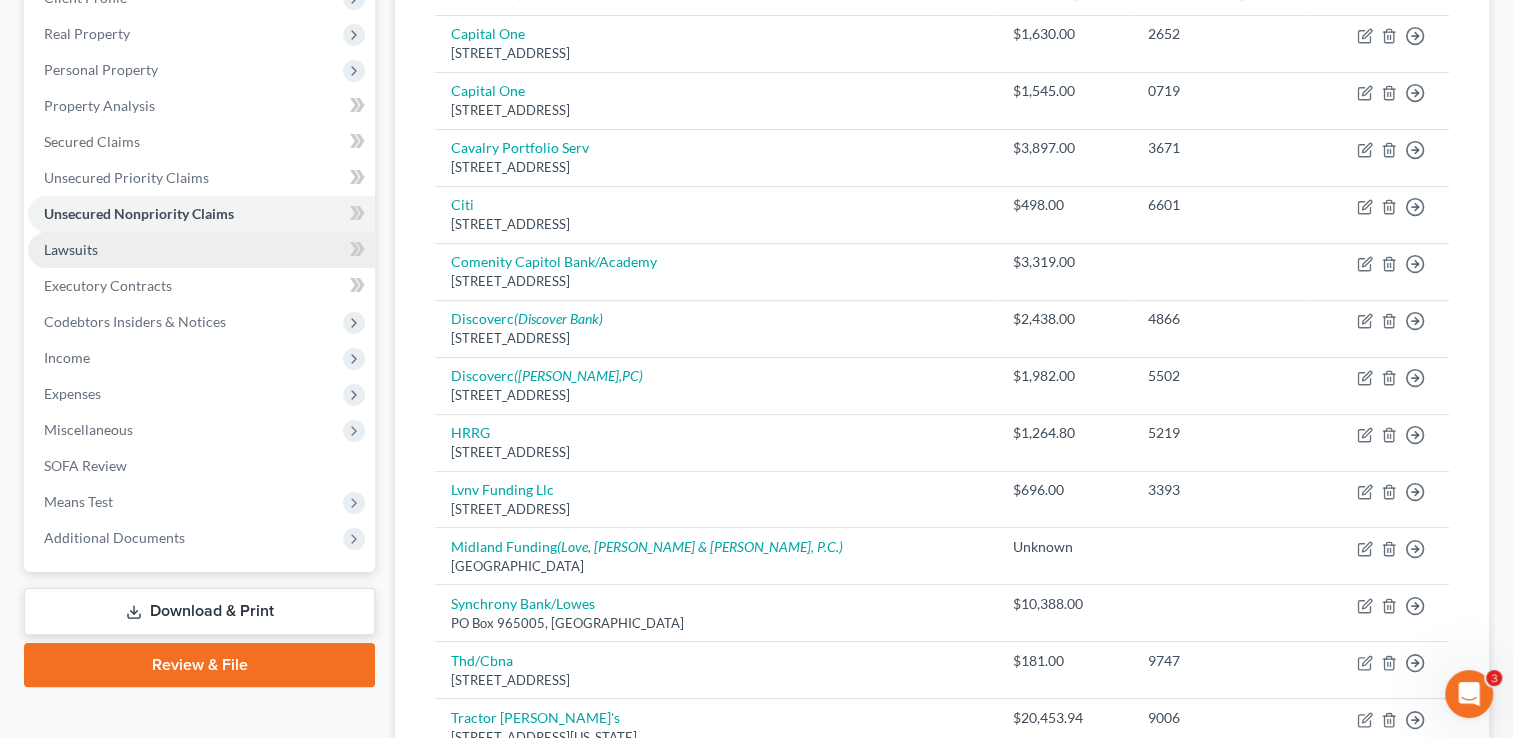 click on "Lawsuits" at bounding box center [201, 250] 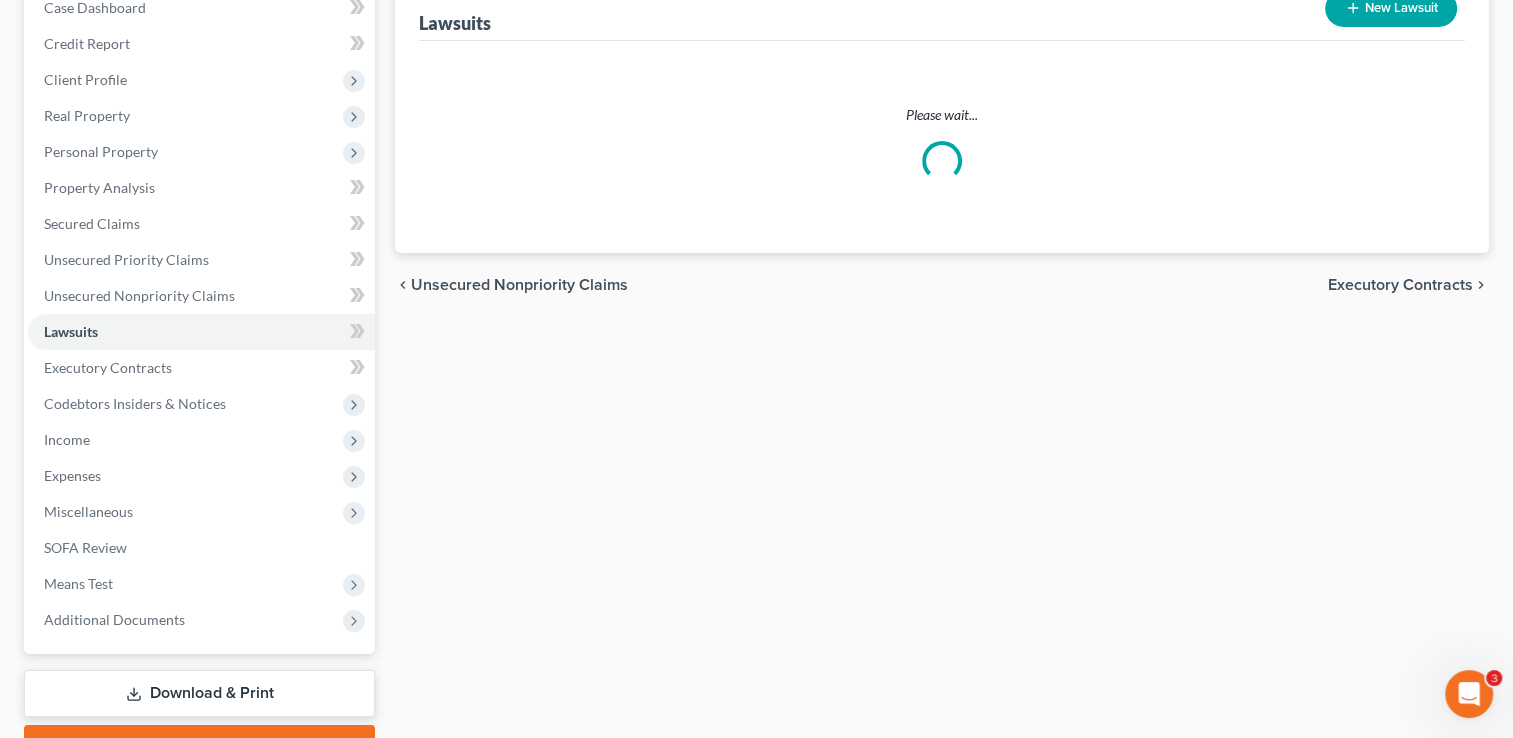scroll, scrollTop: 0, scrollLeft: 0, axis: both 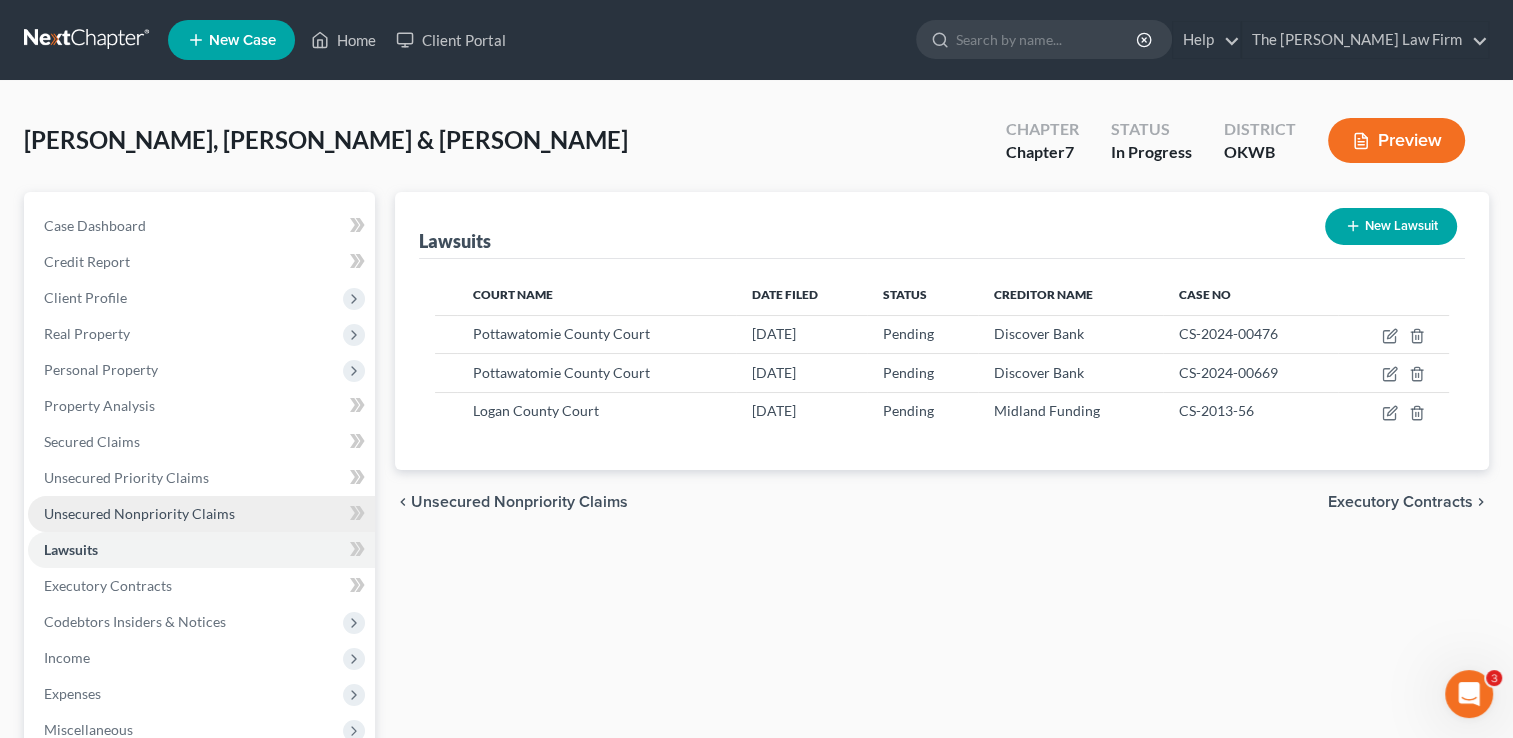 click on "Unsecured Nonpriority Claims" at bounding box center (139, 513) 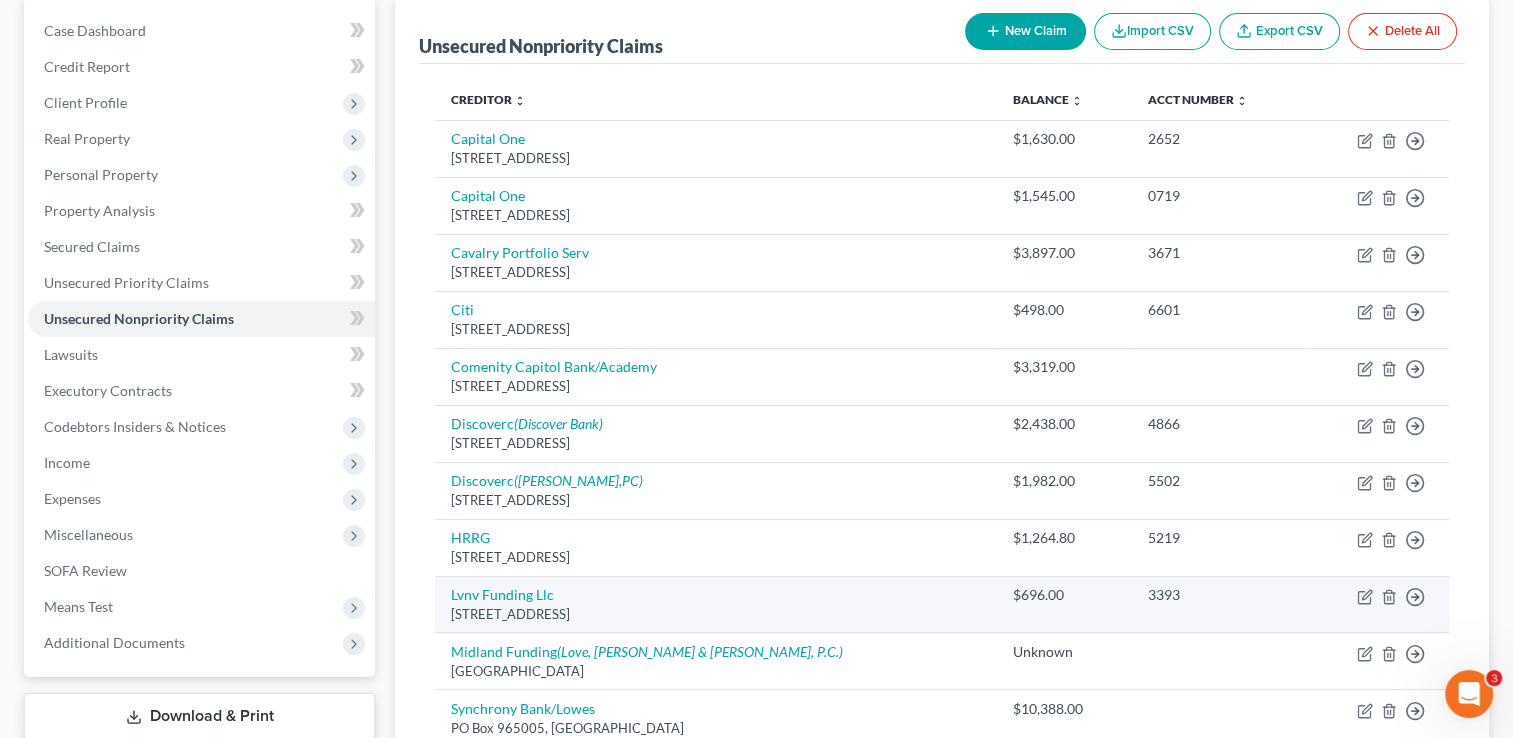 scroll, scrollTop: 200, scrollLeft: 0, axis: vertical 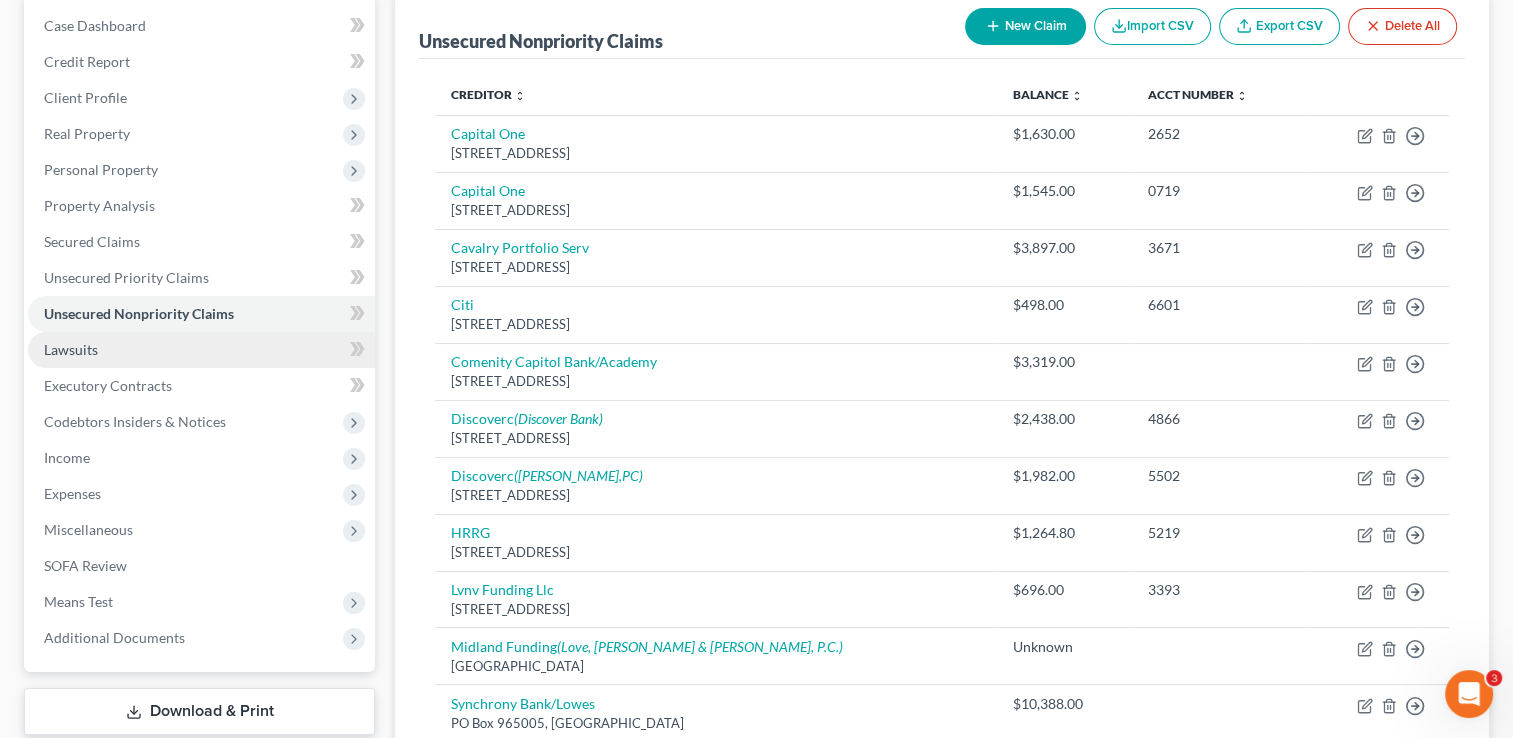 click on "Lawsuits" at bounding box center (71, 349) 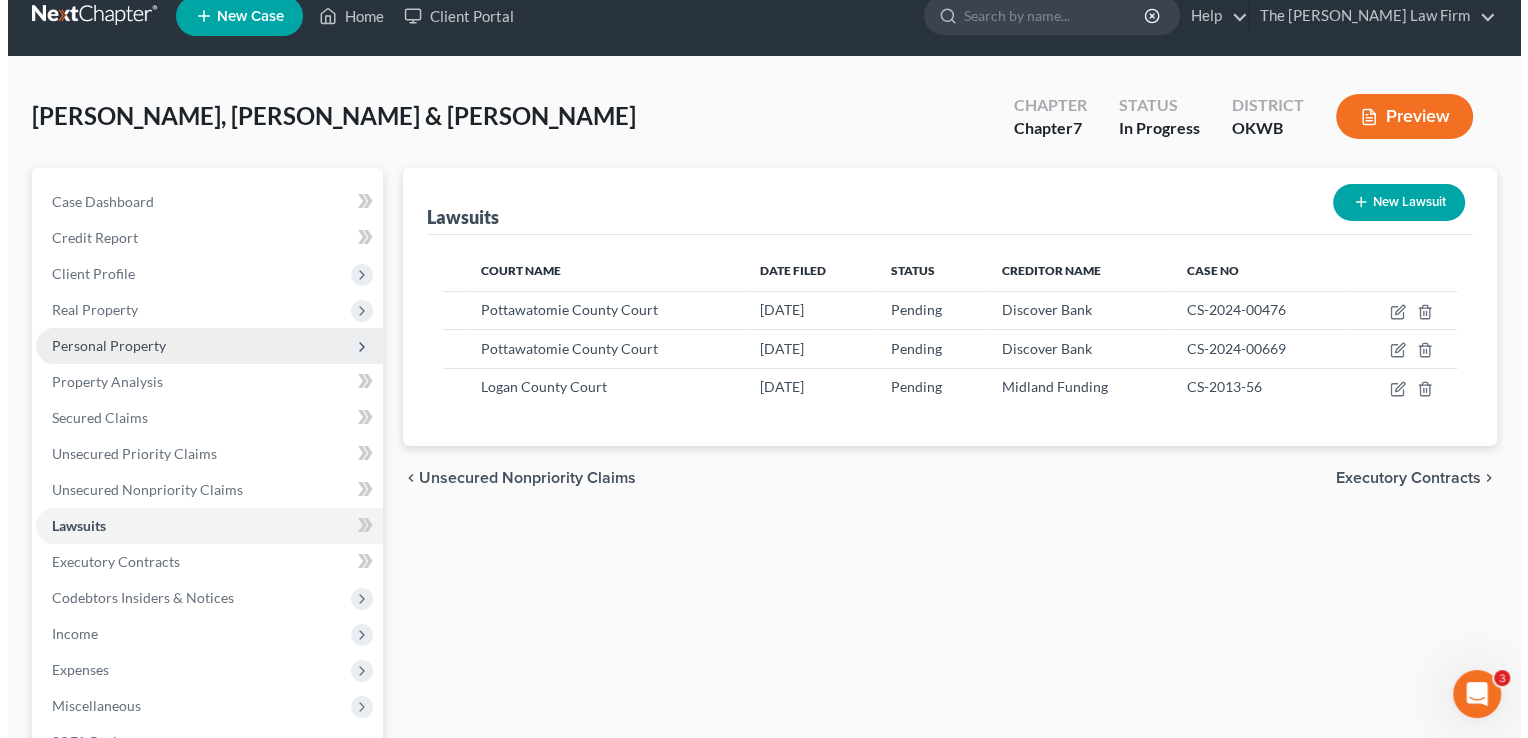 scroll, scrollTop: 0, scrollLeft: 0, axis: both 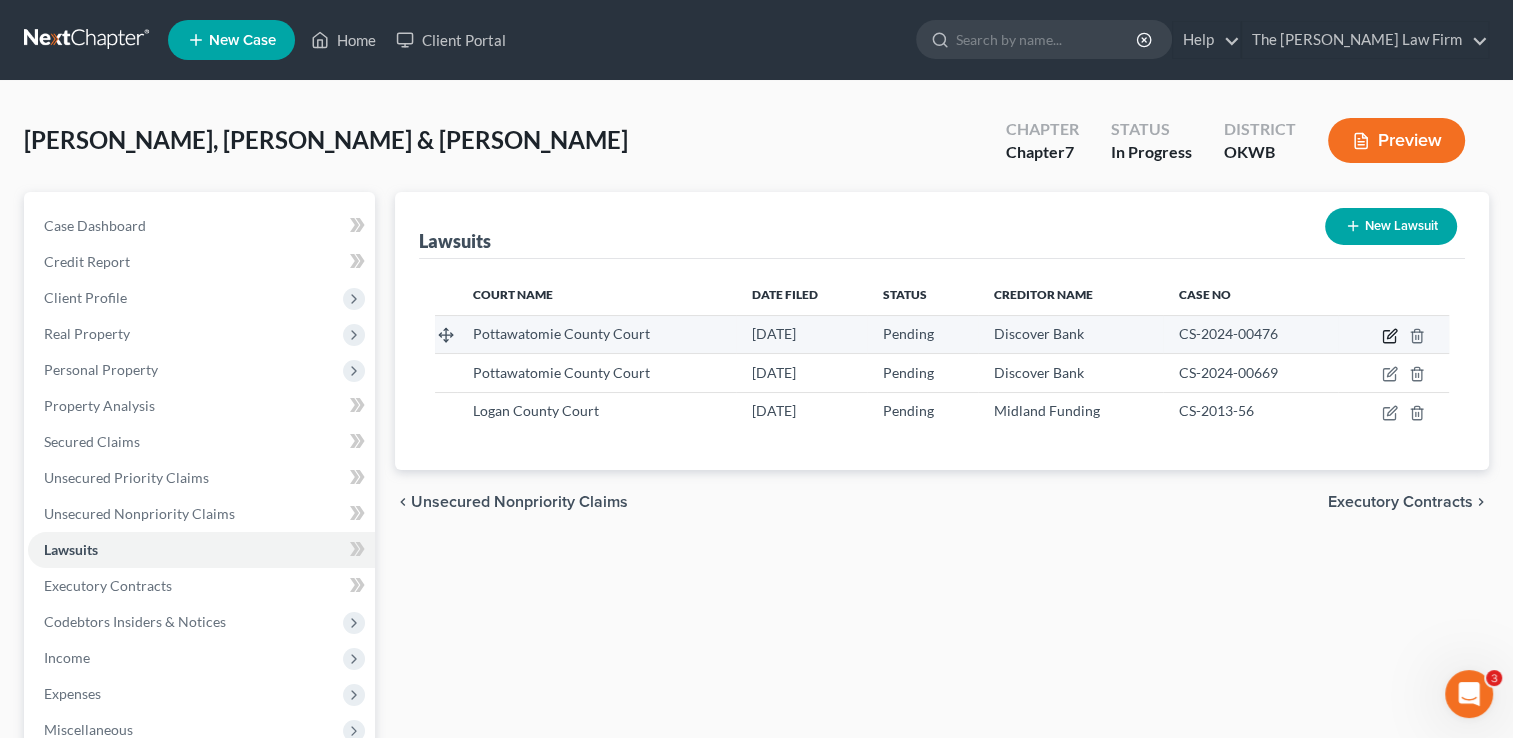 click 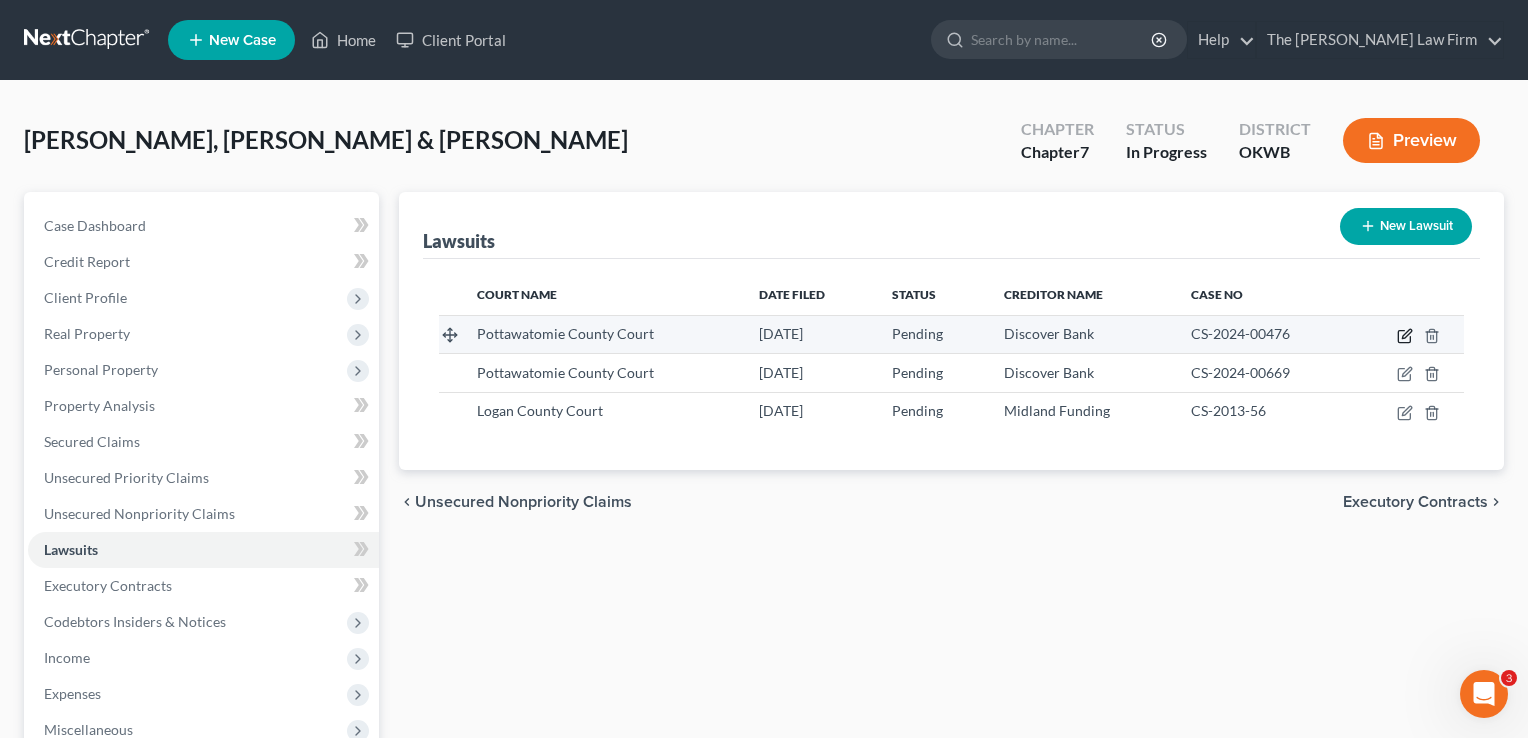 select on "37" 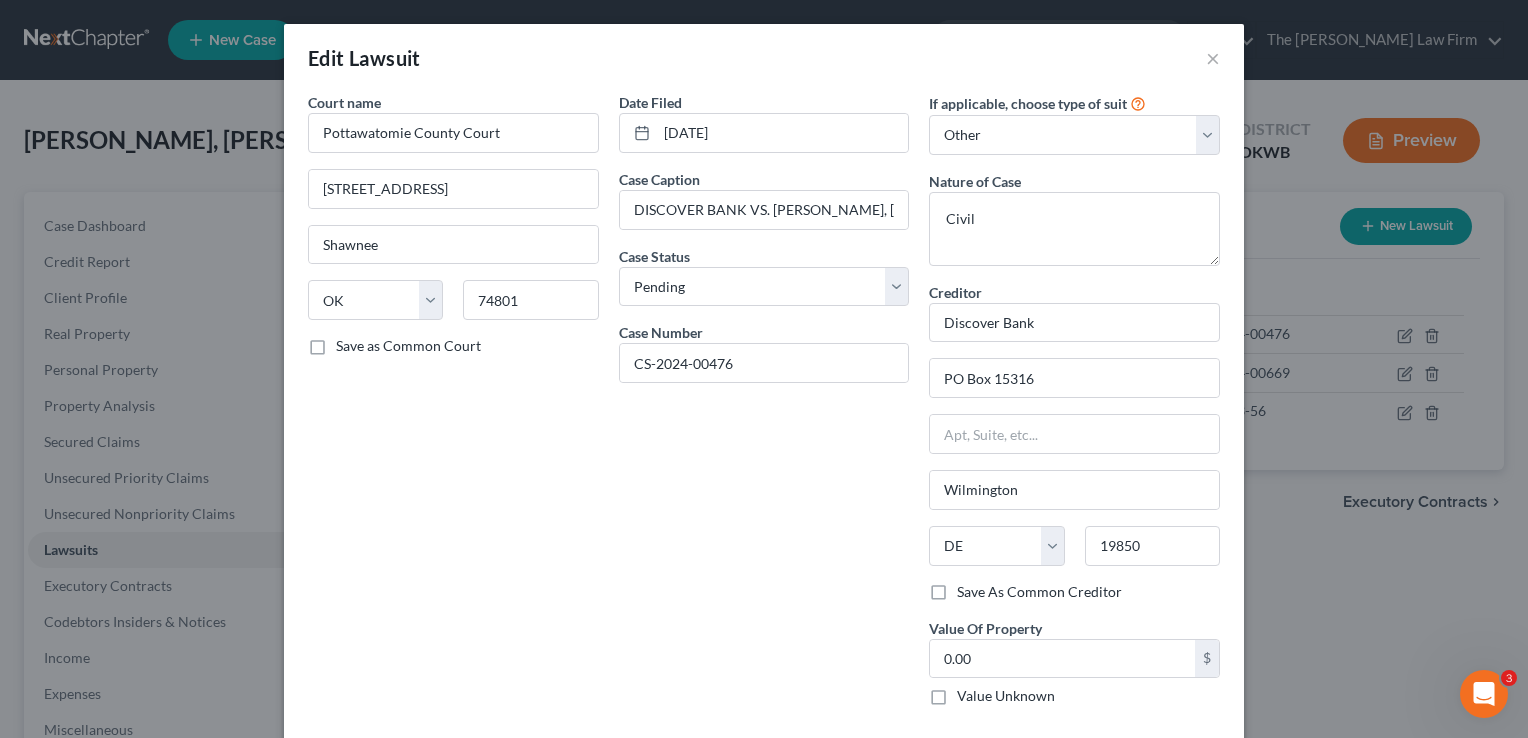 click on "Edit     Lawsuit ×" at bounding box center (764, 58) 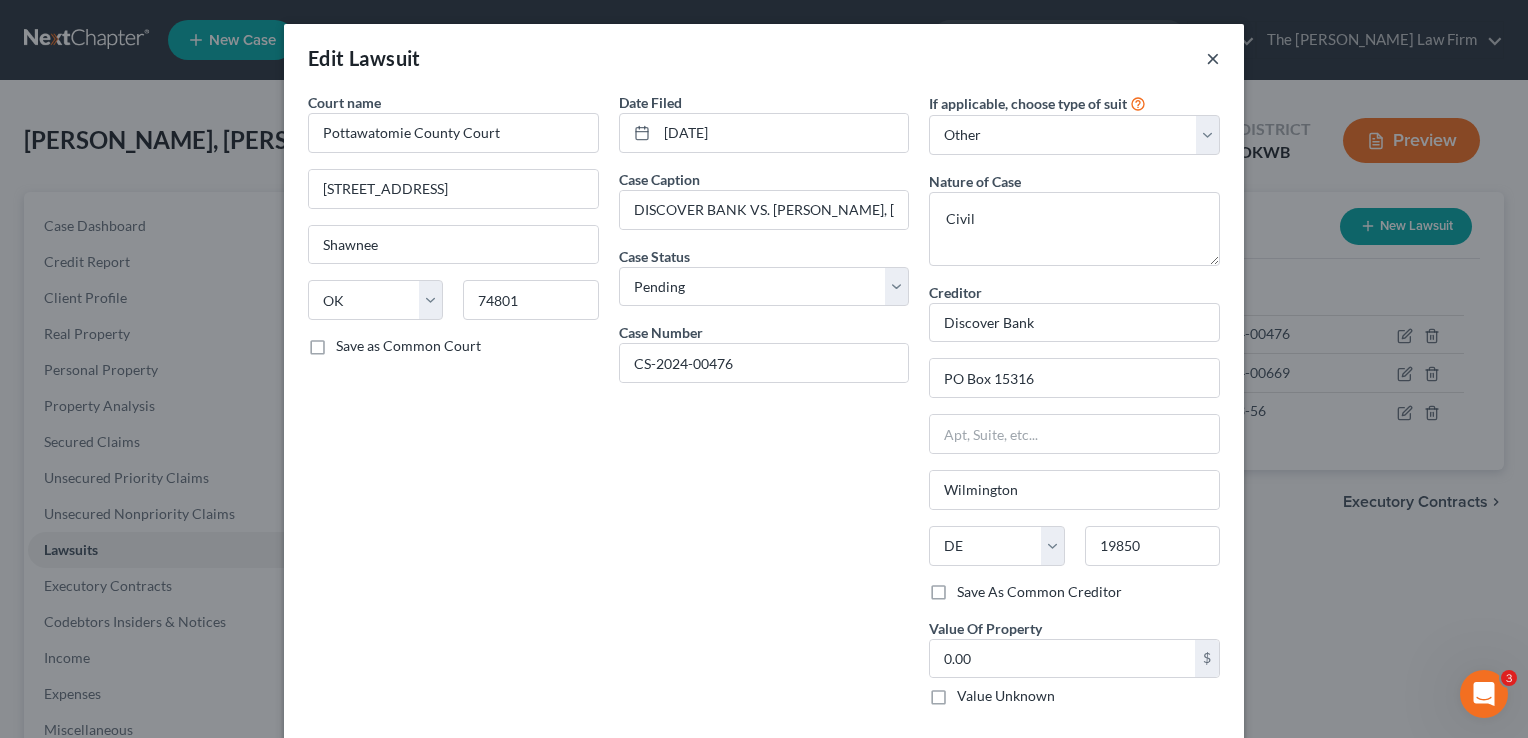 click on "×" at bounding box center [1213, 58] 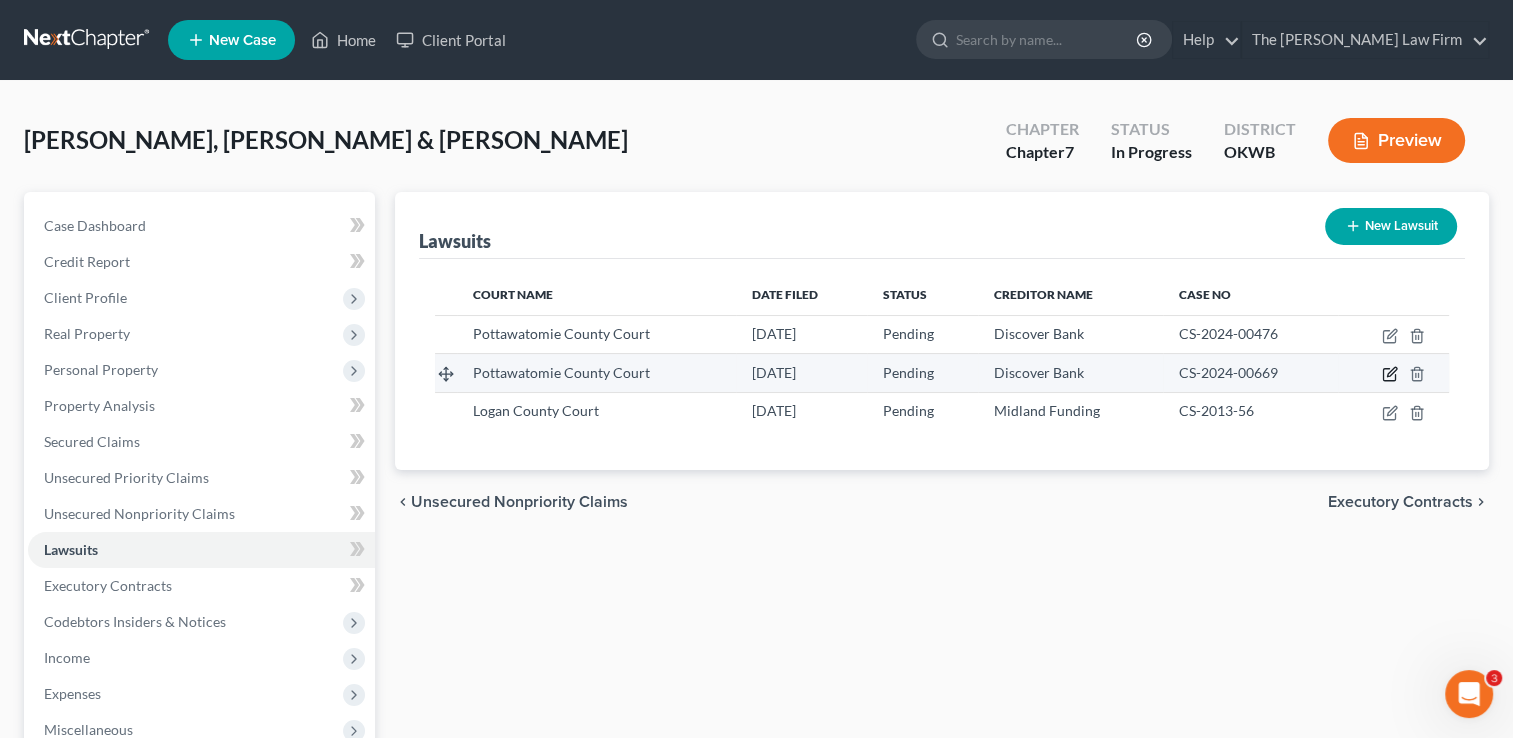 click 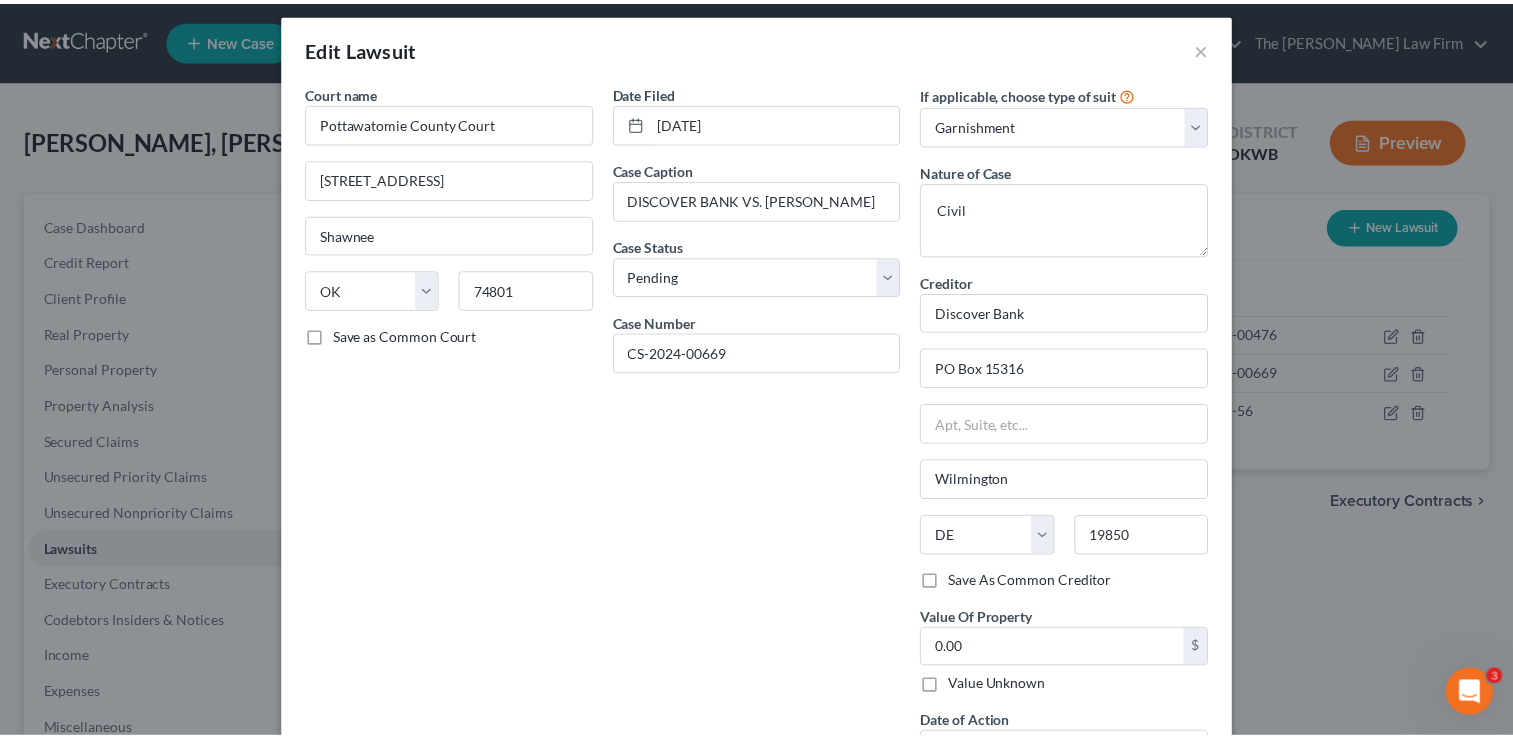 scroll, scrollTop: 0, scrollLeft: 0, axis: both 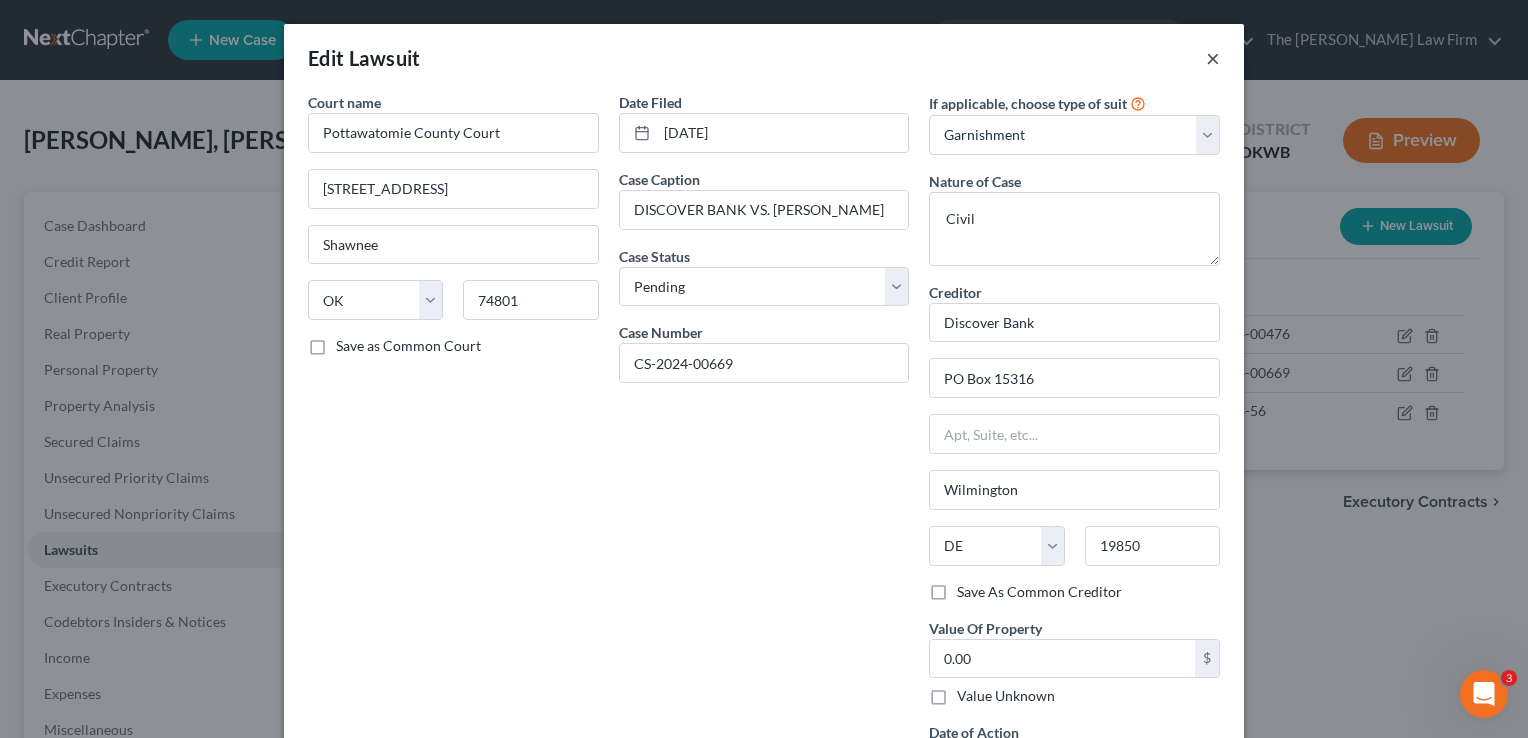 click on "×" at bounding box center (1213, 58) 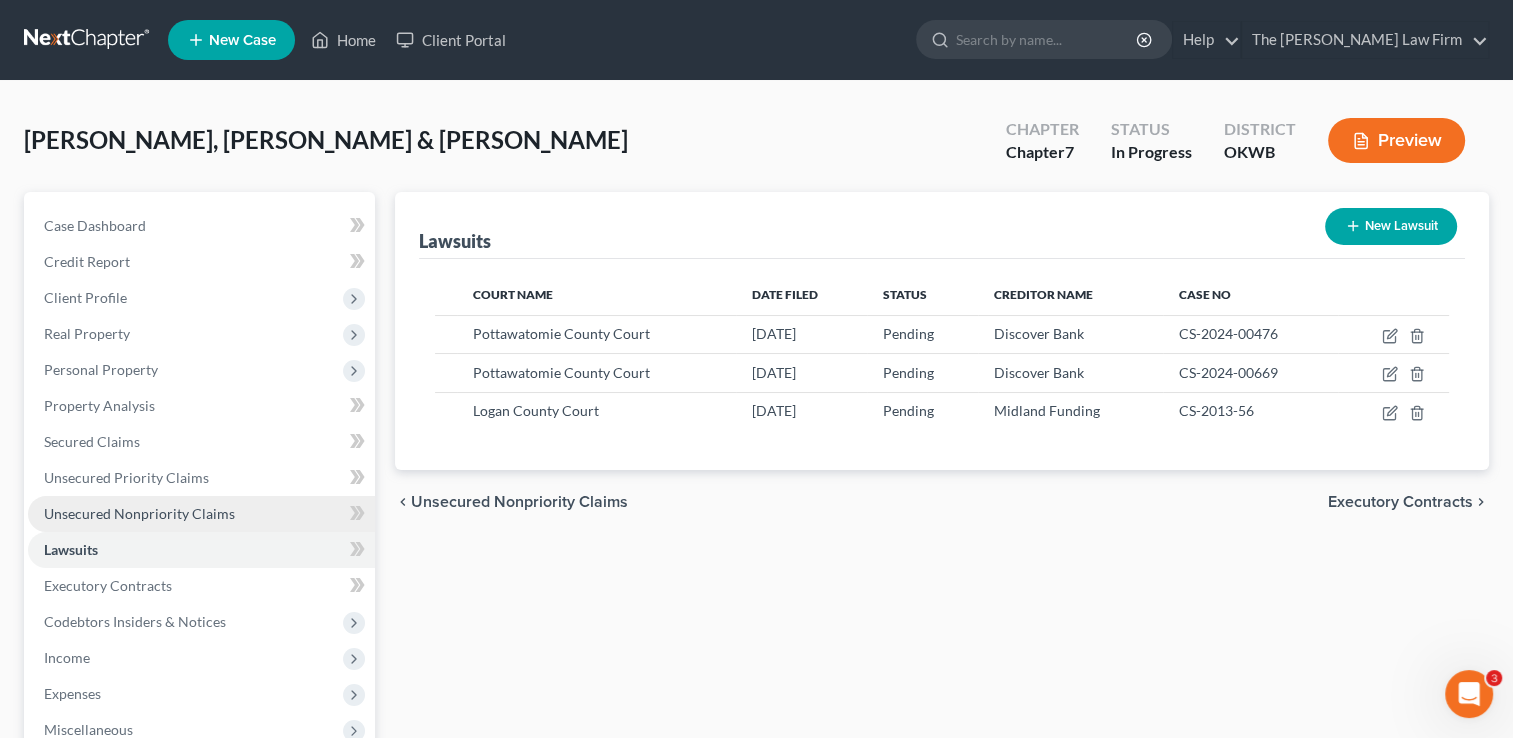 click on "Unsecured Nonpriority Claims" at bounding box center [139, 513] 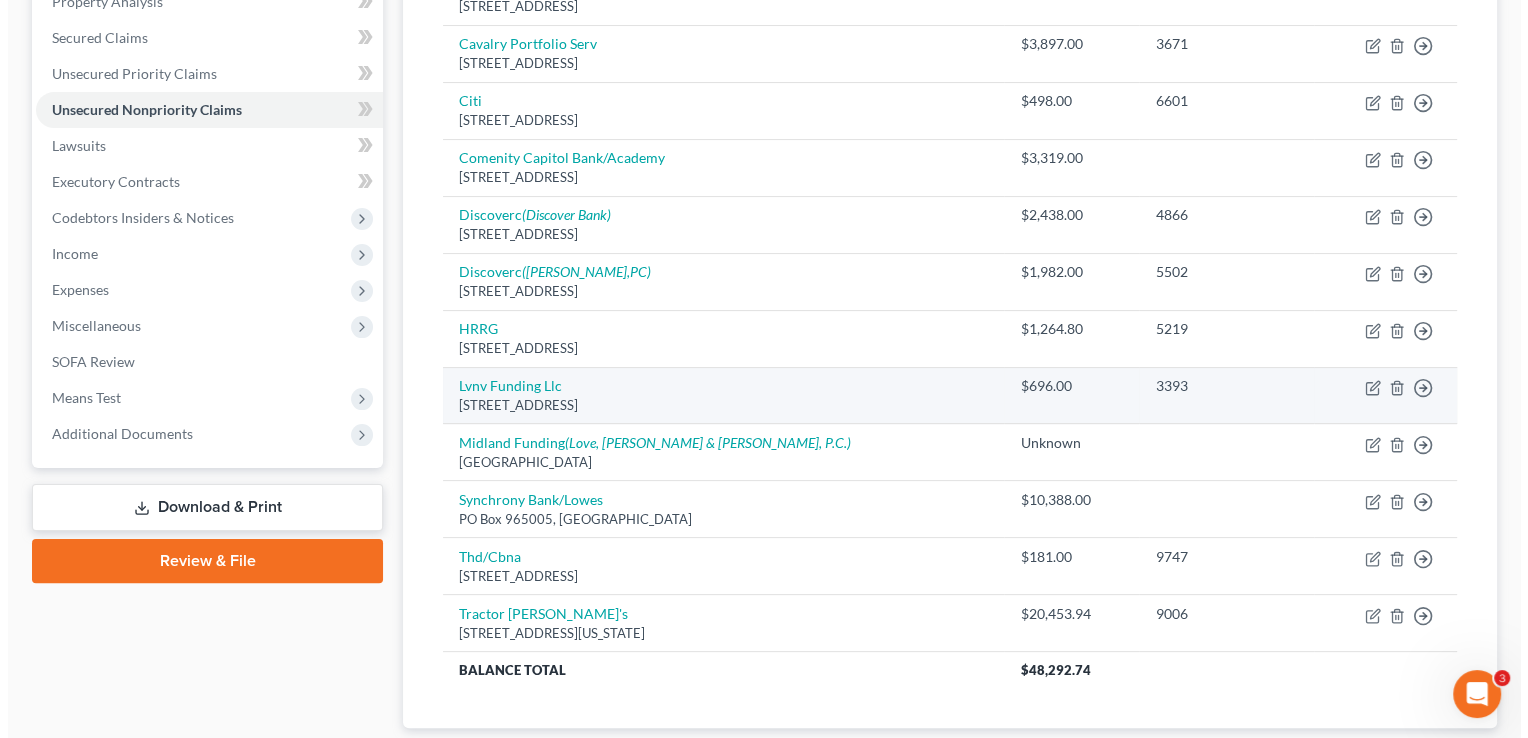 scroll, scrollTop: 400, scrollLeft: 0, axis: vertical 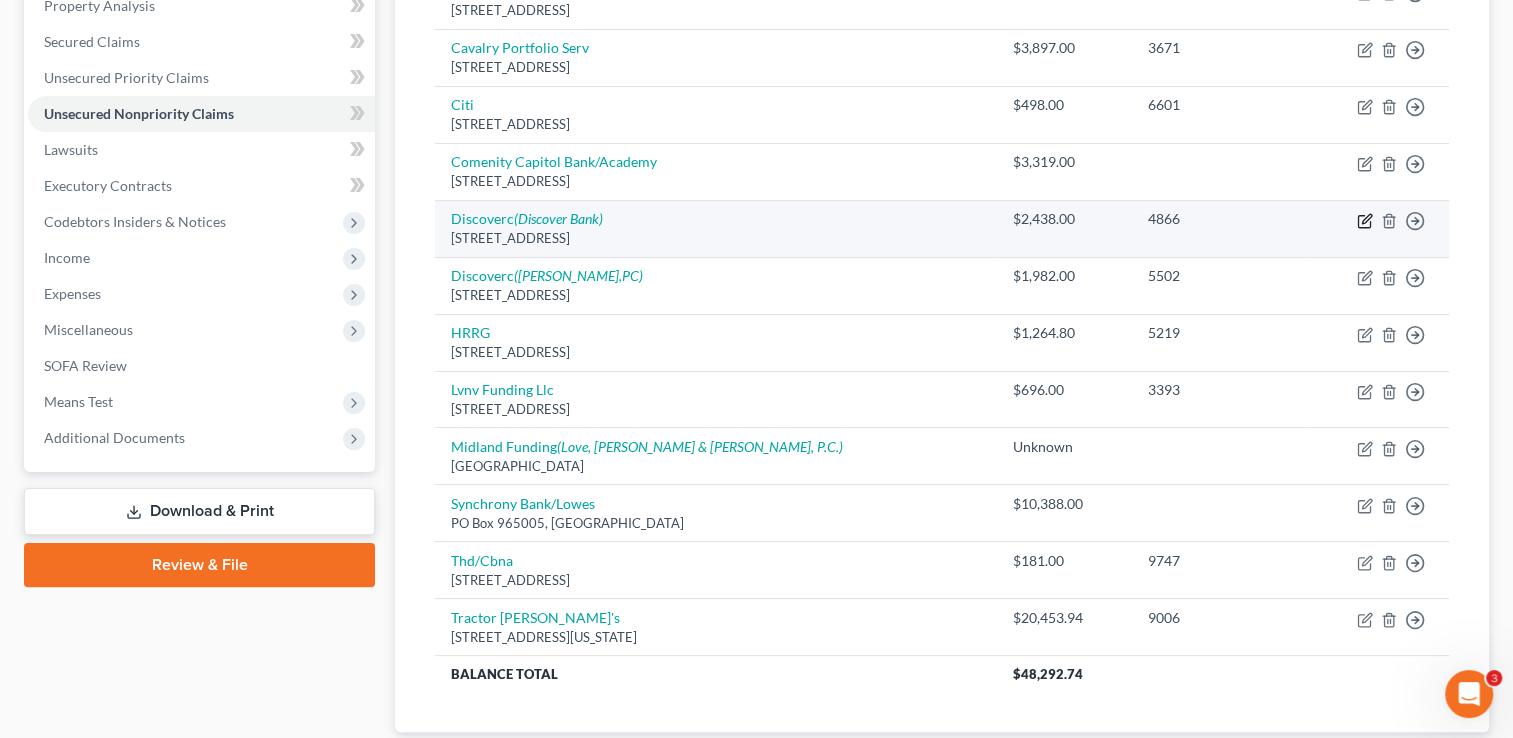 click 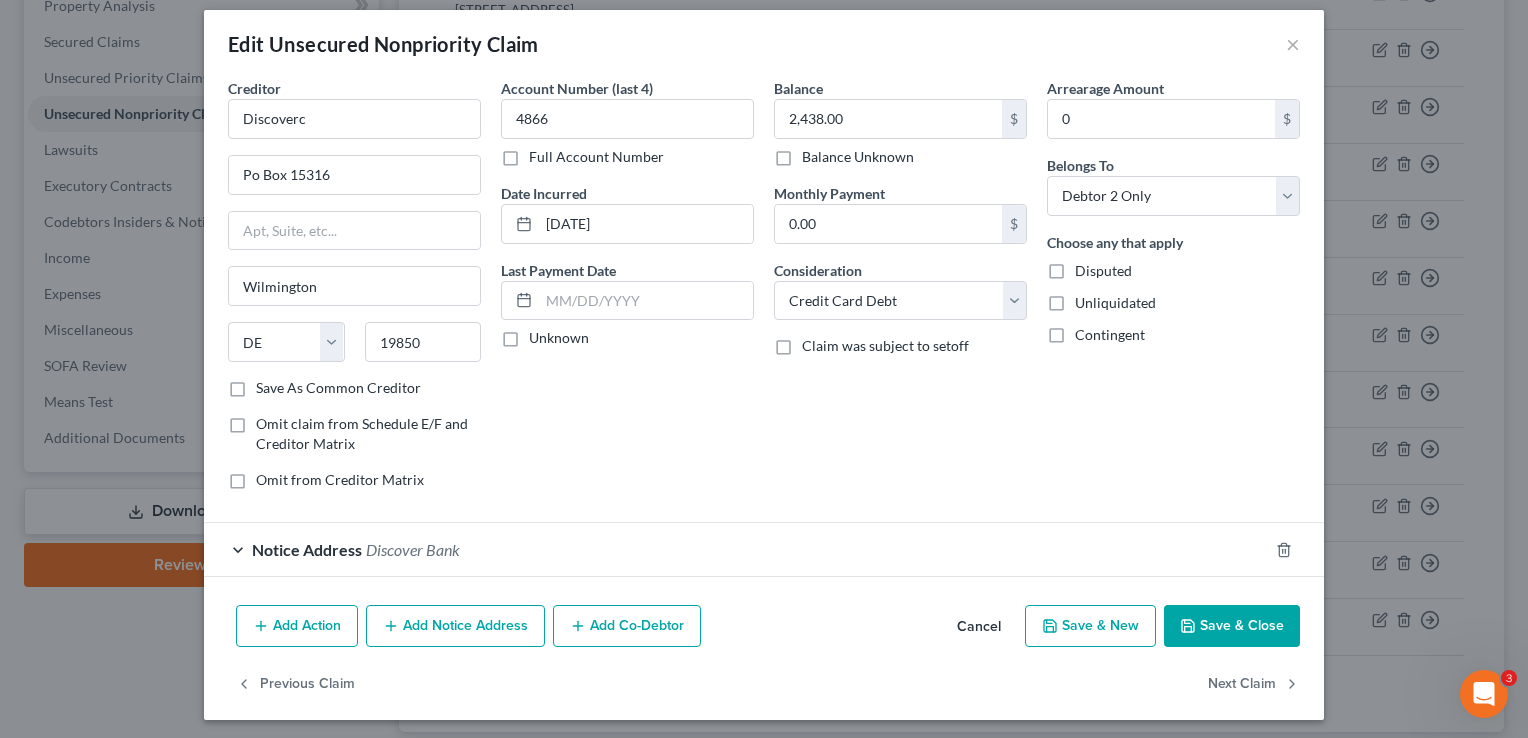 scroll, scrollTop: 17, scrollLeft: 0, axis: vertical 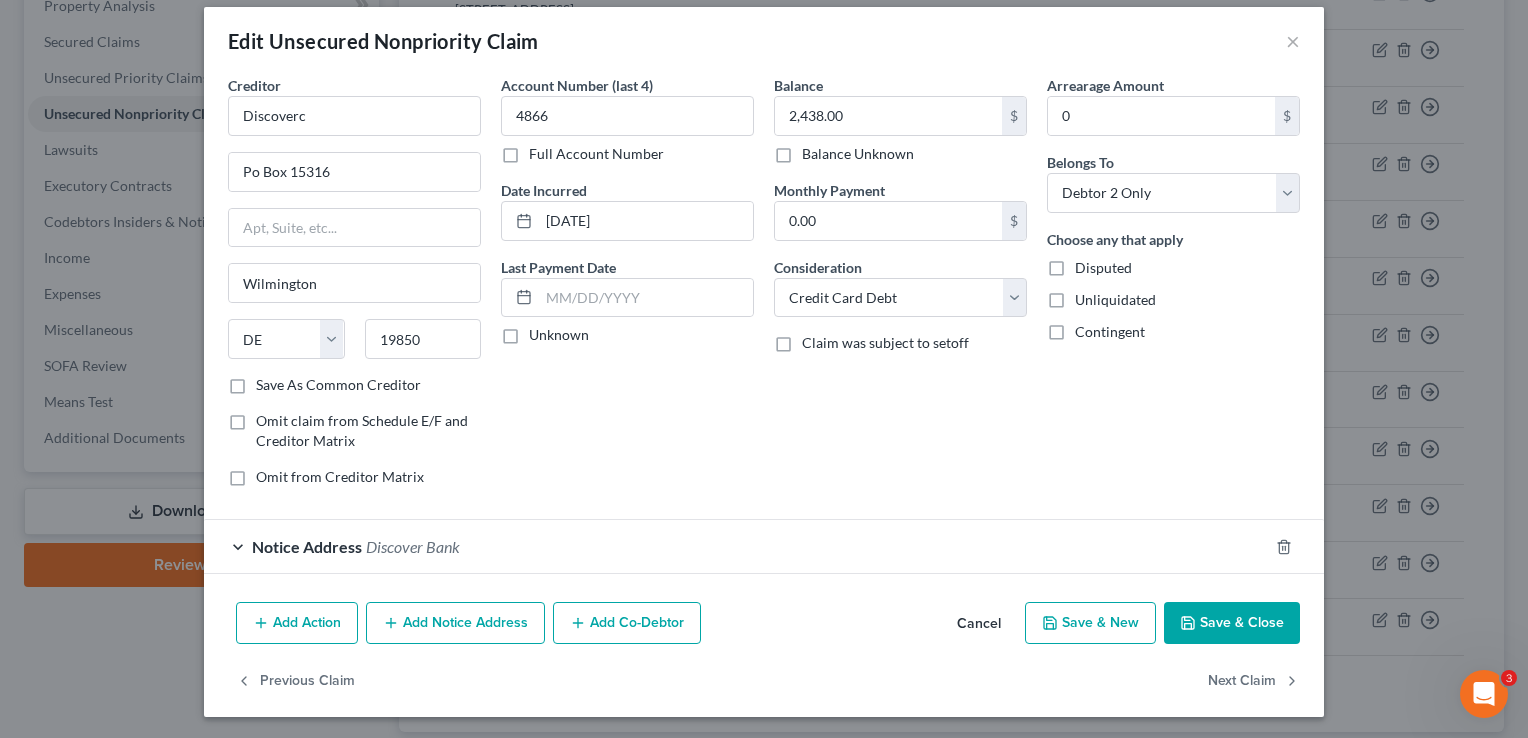 click on "Notice Address Discover Bank" at bounding box center [736, 546] 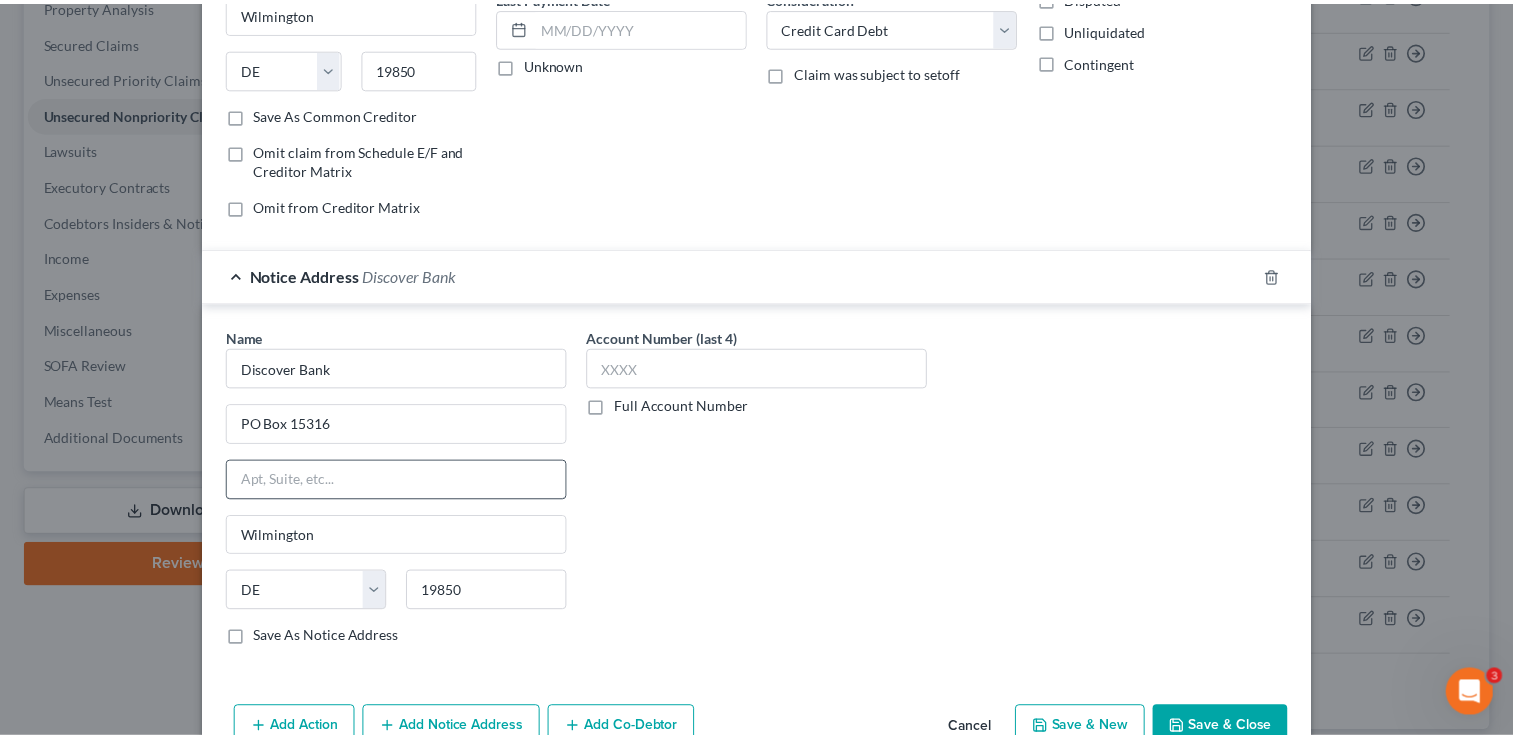 scroll, scrollTop: 392, scrollLeft: 0, axis: vertical 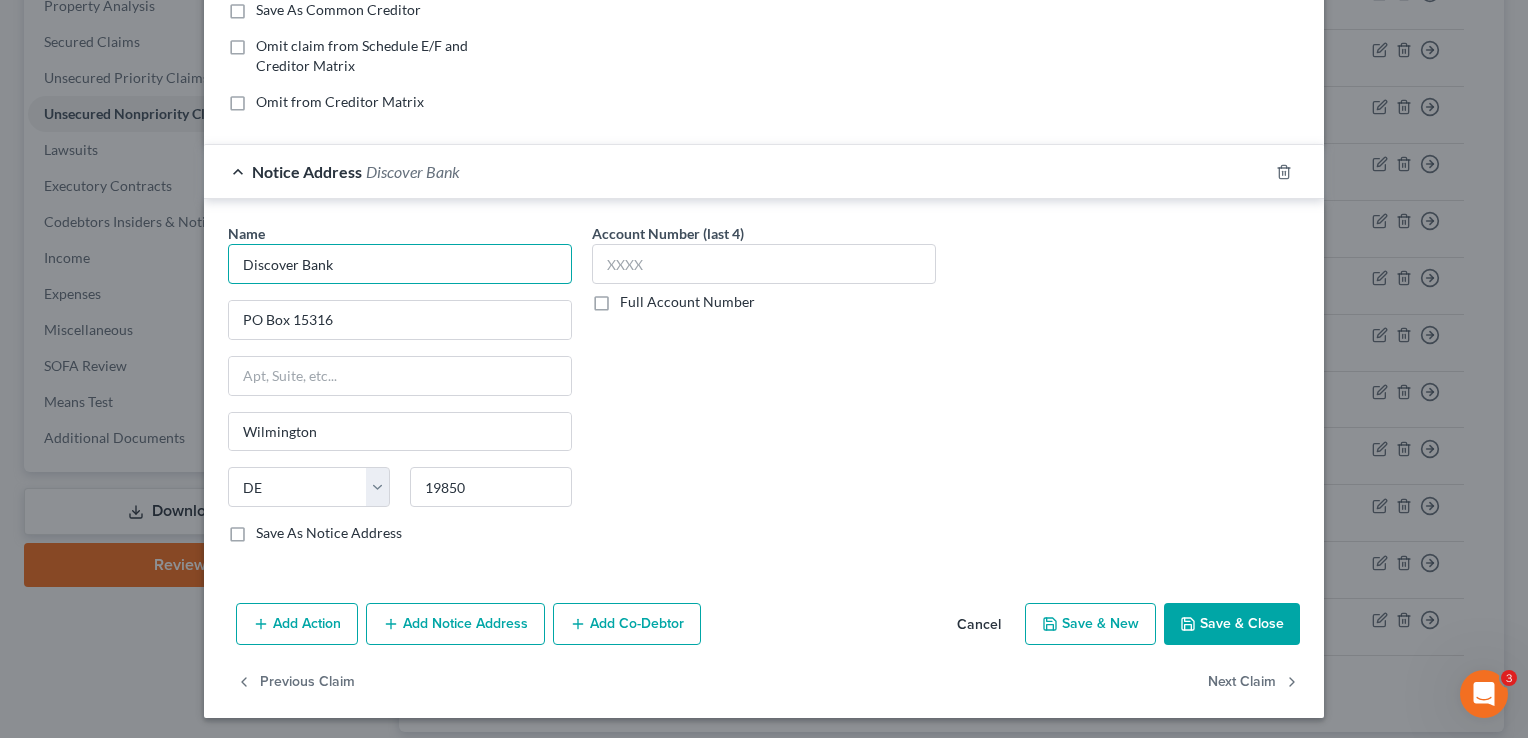 drag, startPoint x: 351, startPoint y: 269, endPoint x: 236, endPoint y: 260, distance: 115.35164 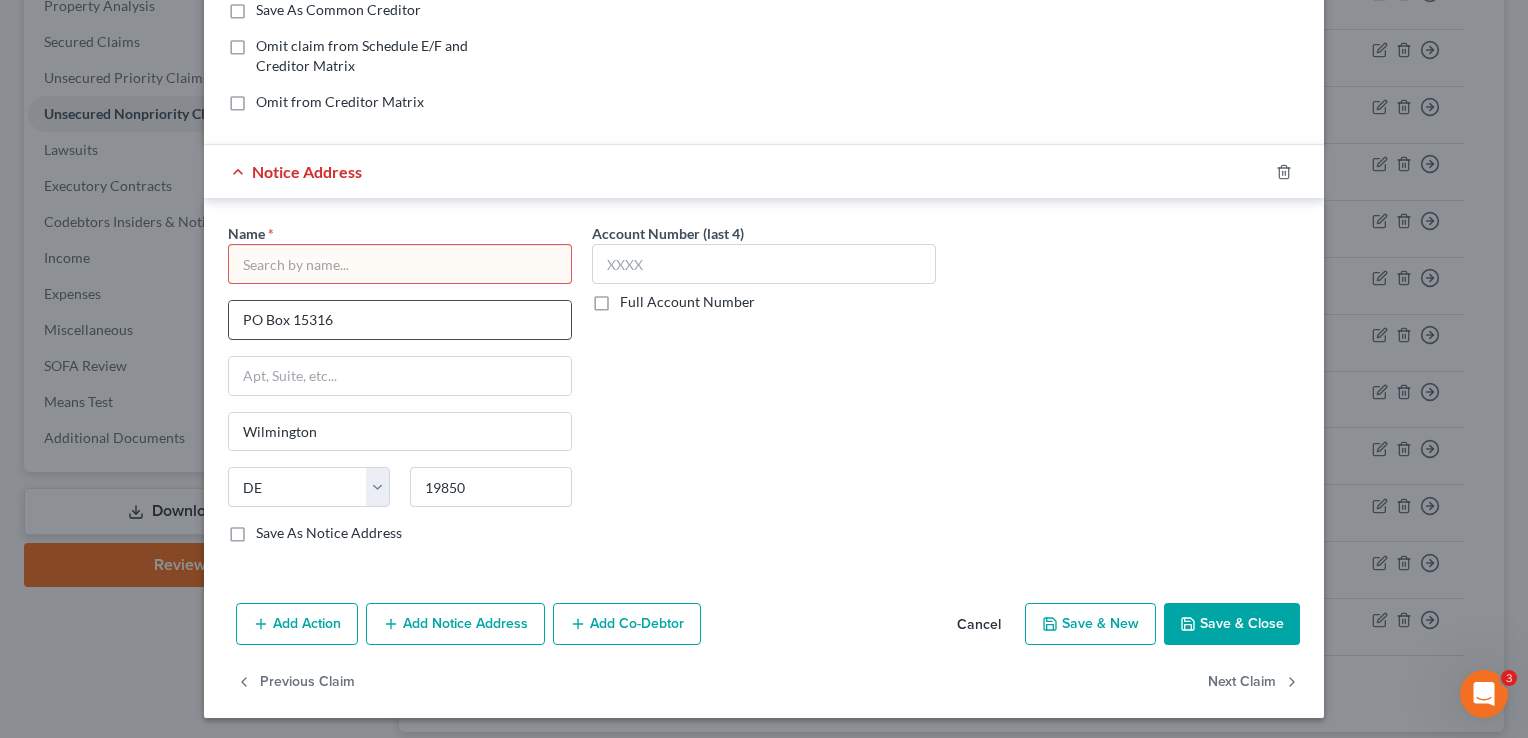type 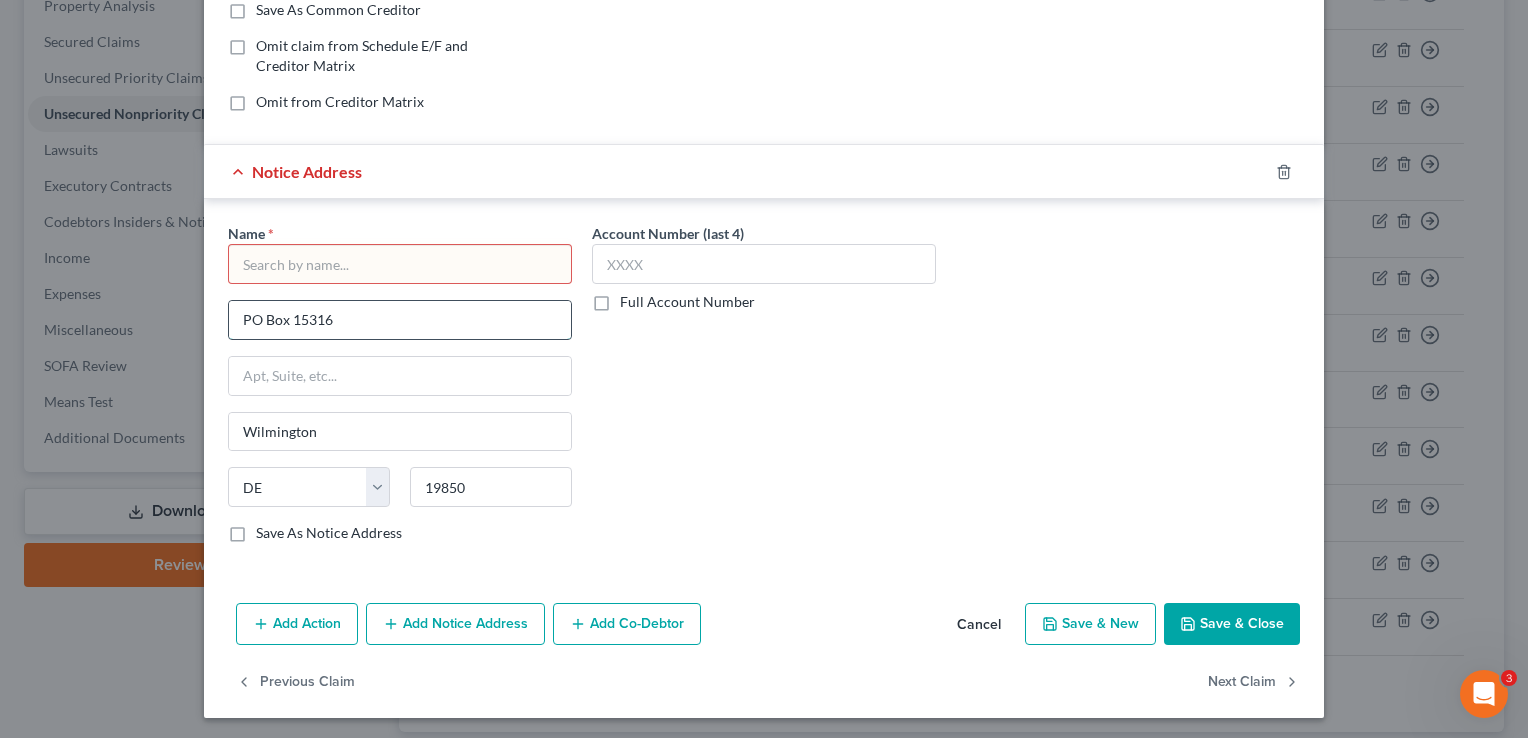 click on "PO Box 15316" at bounding box center [400, 320] 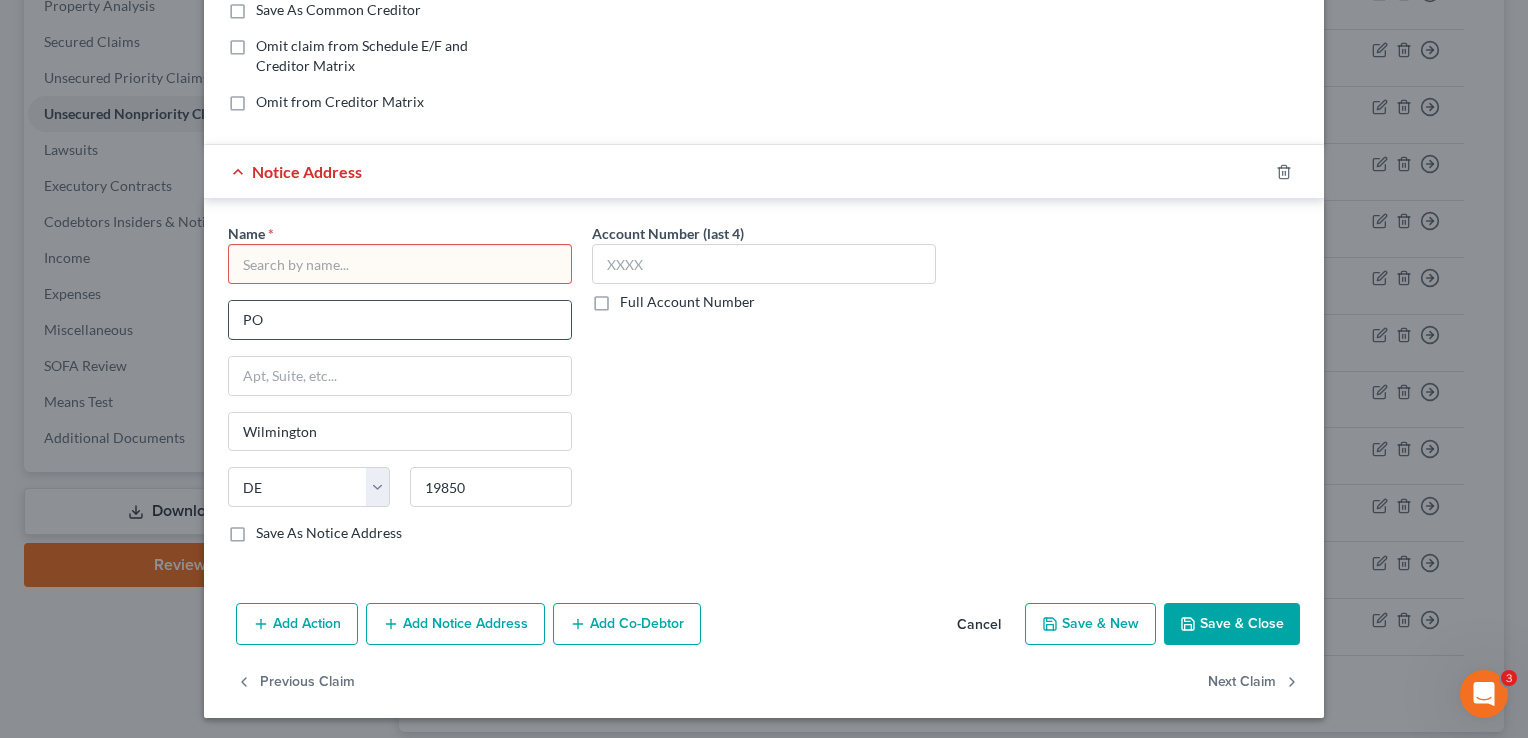 type on "P" 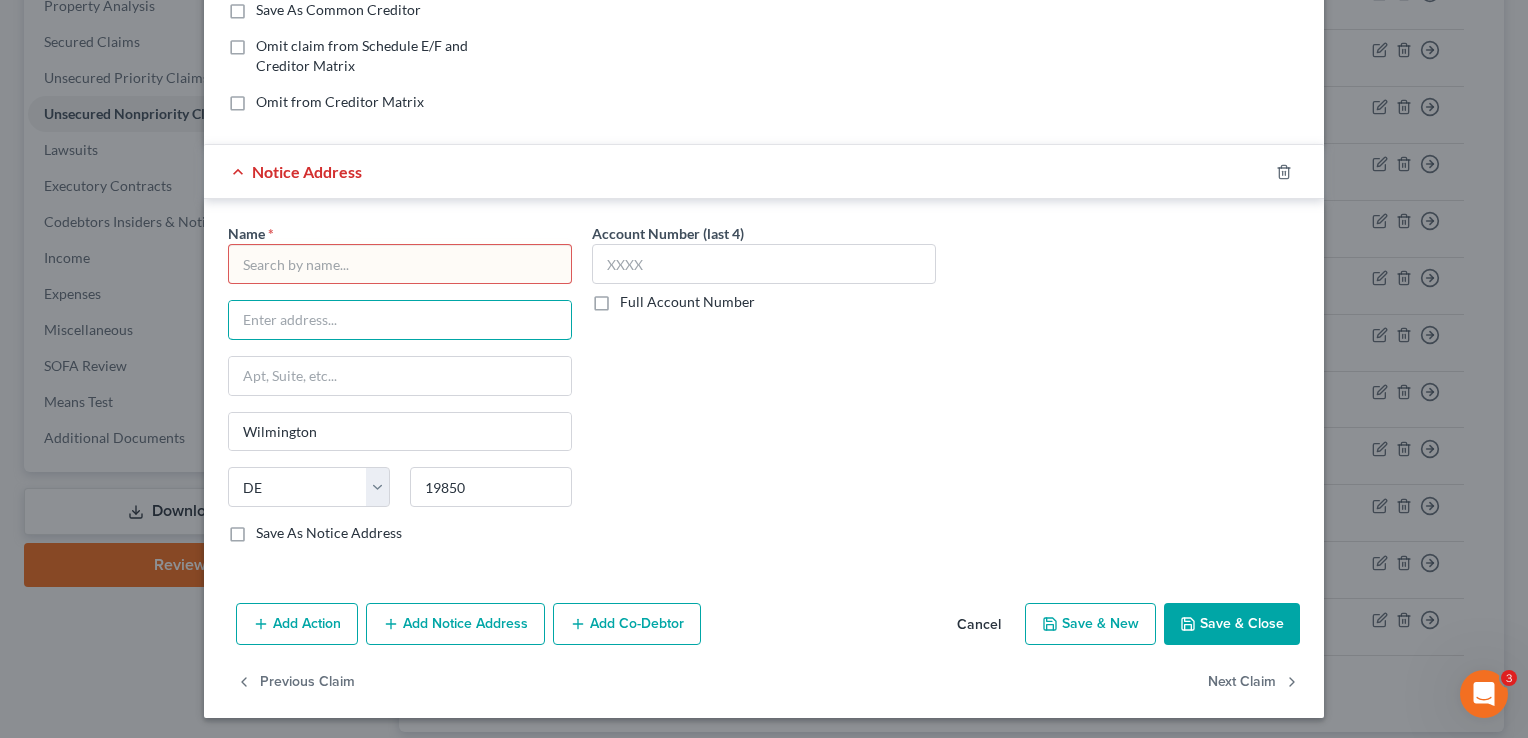 type 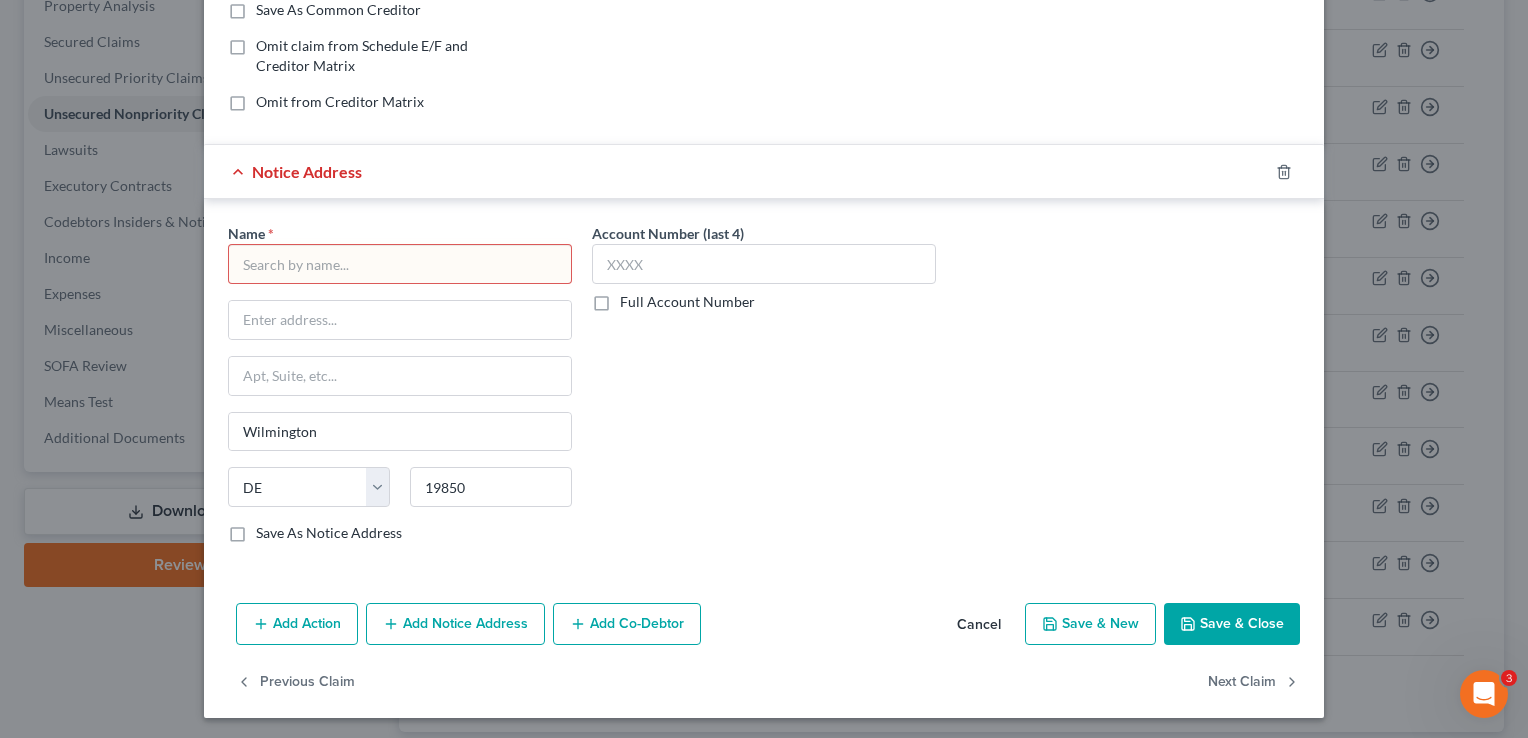 drag, startPoint x: 322, startPoint y: 261, endPoint x: 340, endPoint y: 261, distance: 18 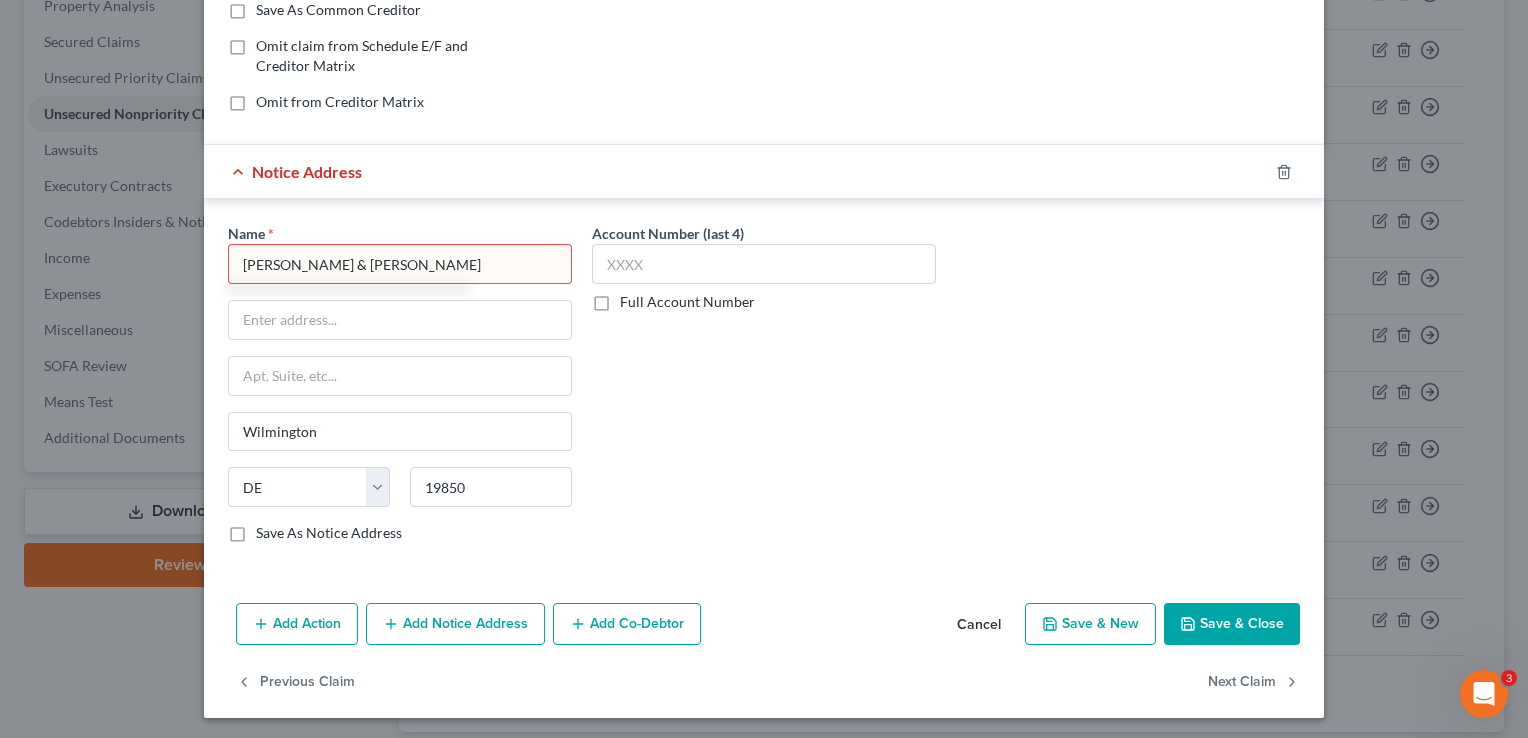type on "Withrow & Brunson" 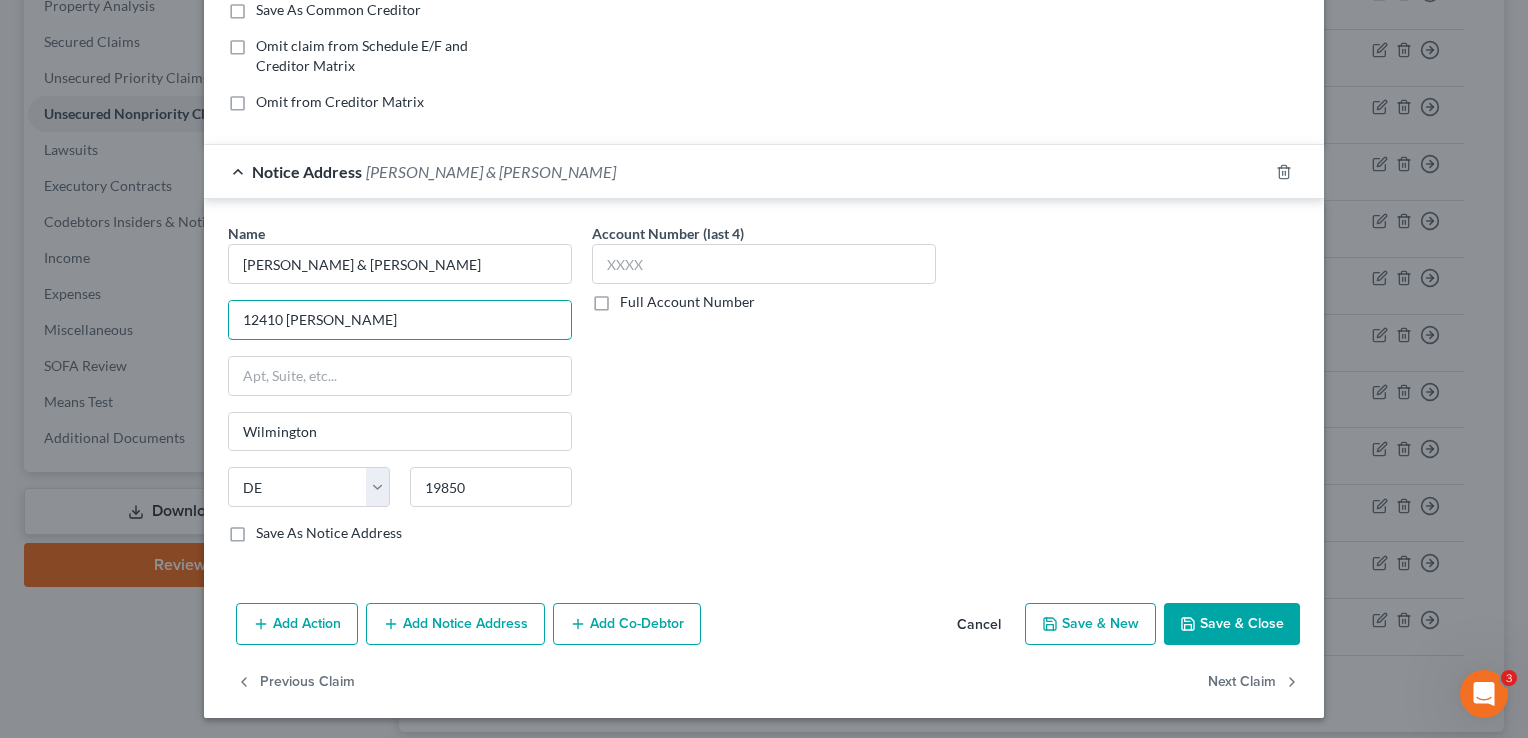 type on "12410 Cantrell" 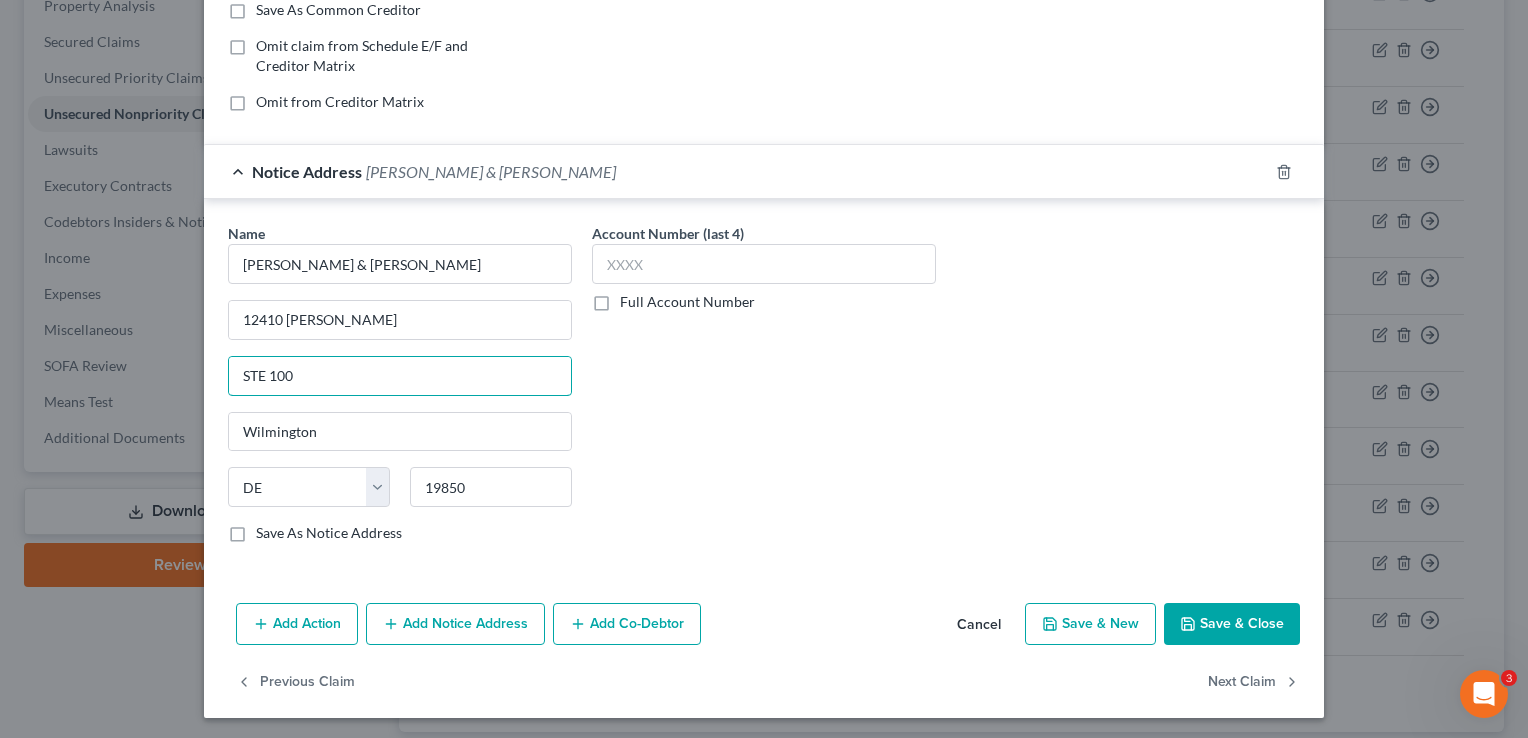 type on "STE 100" 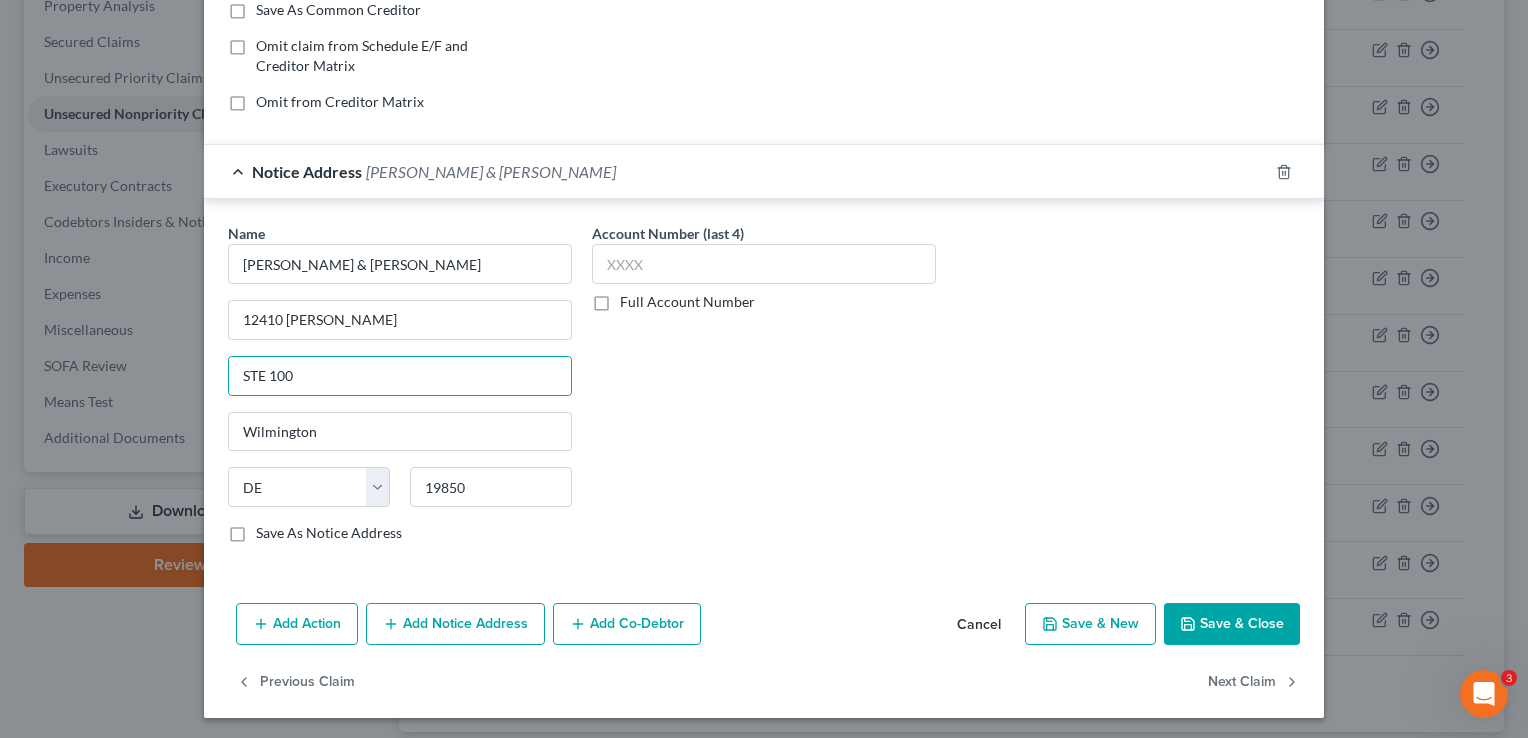 click on "Account Number (last 4)
Full Account Number" at bounding box center [764, 391] 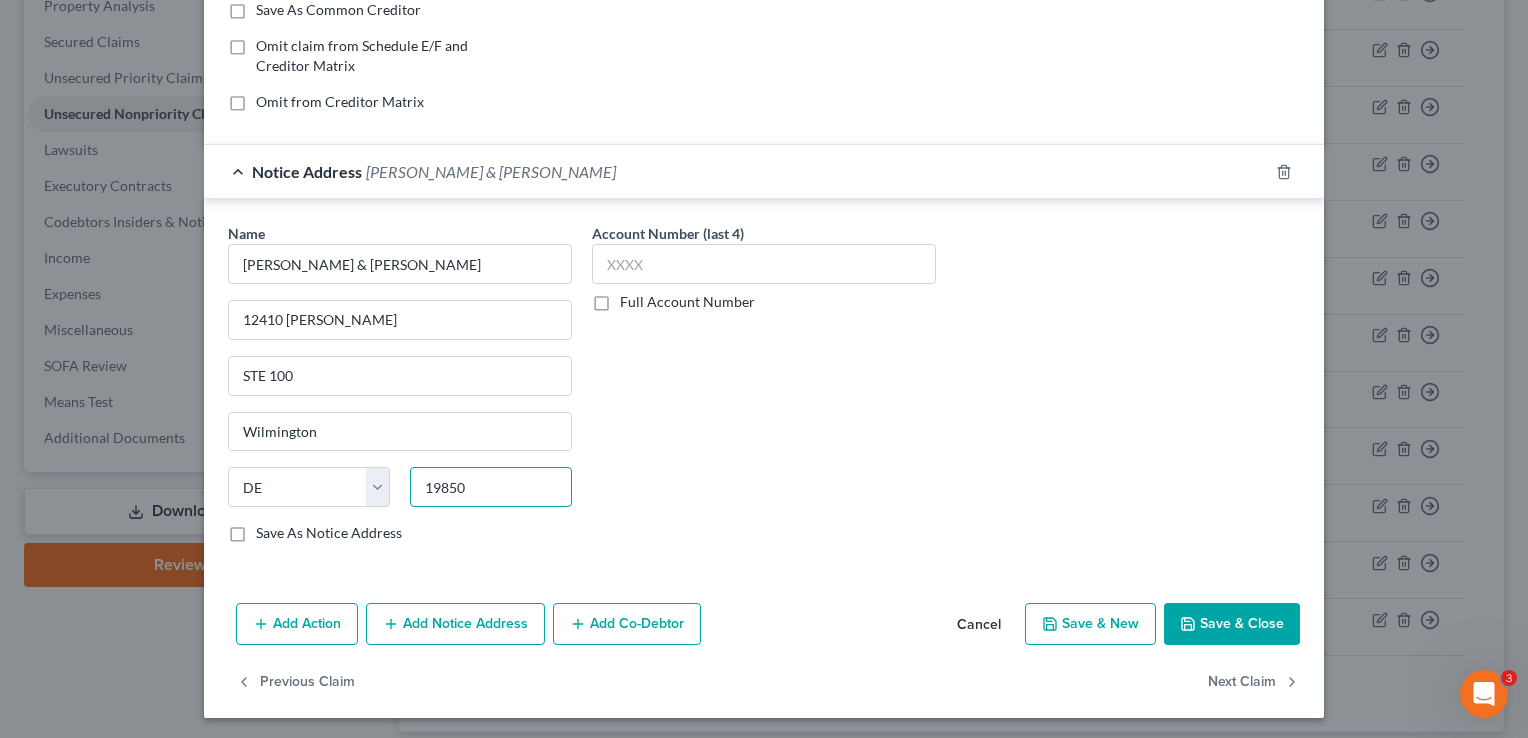 click on "19850" at bounding box center [491, 487] 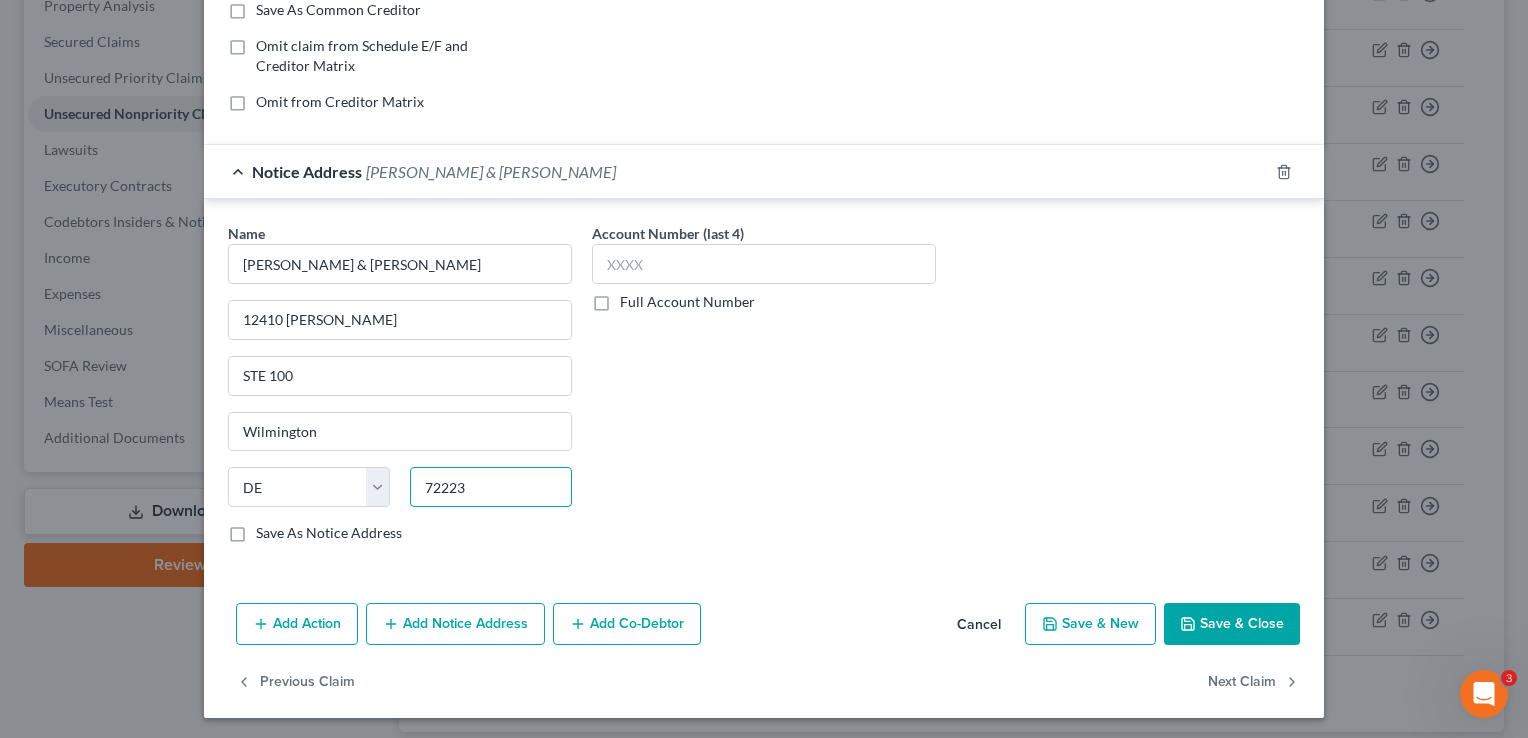 type on "72223" 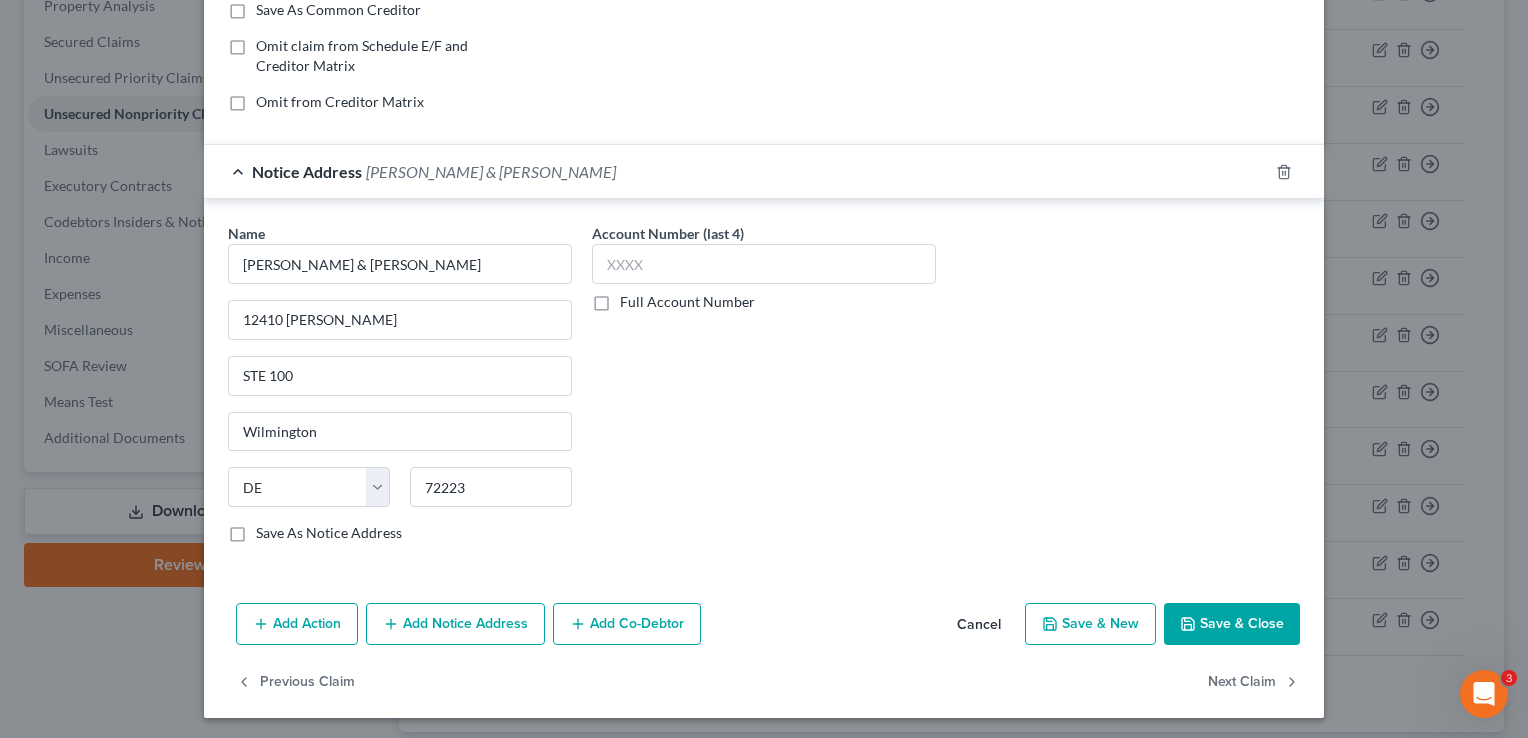 click on "Account Number (last 4)
Full Account Number" at bounding box center [764, 391] 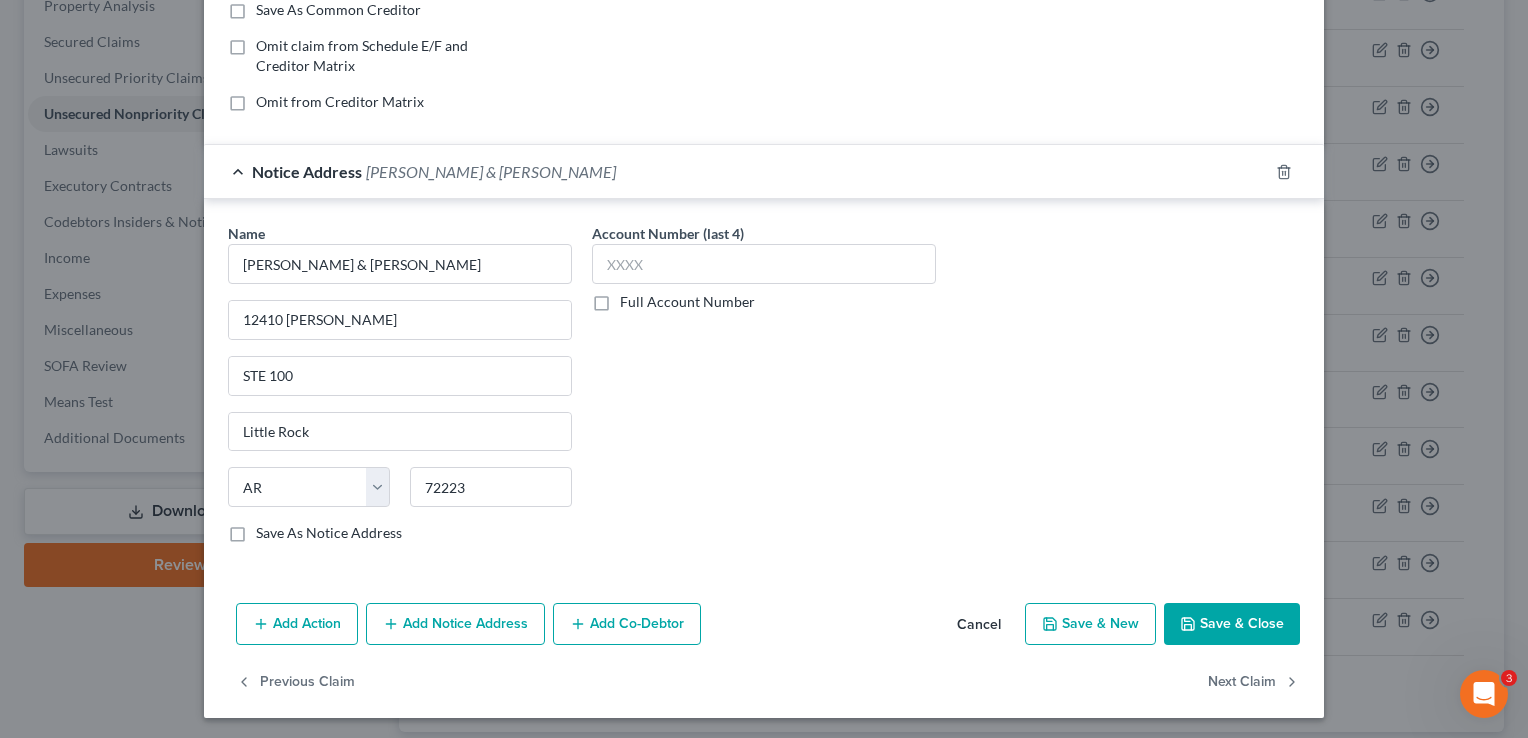 click on "Save & Close" at bounding box center [1232, 624] 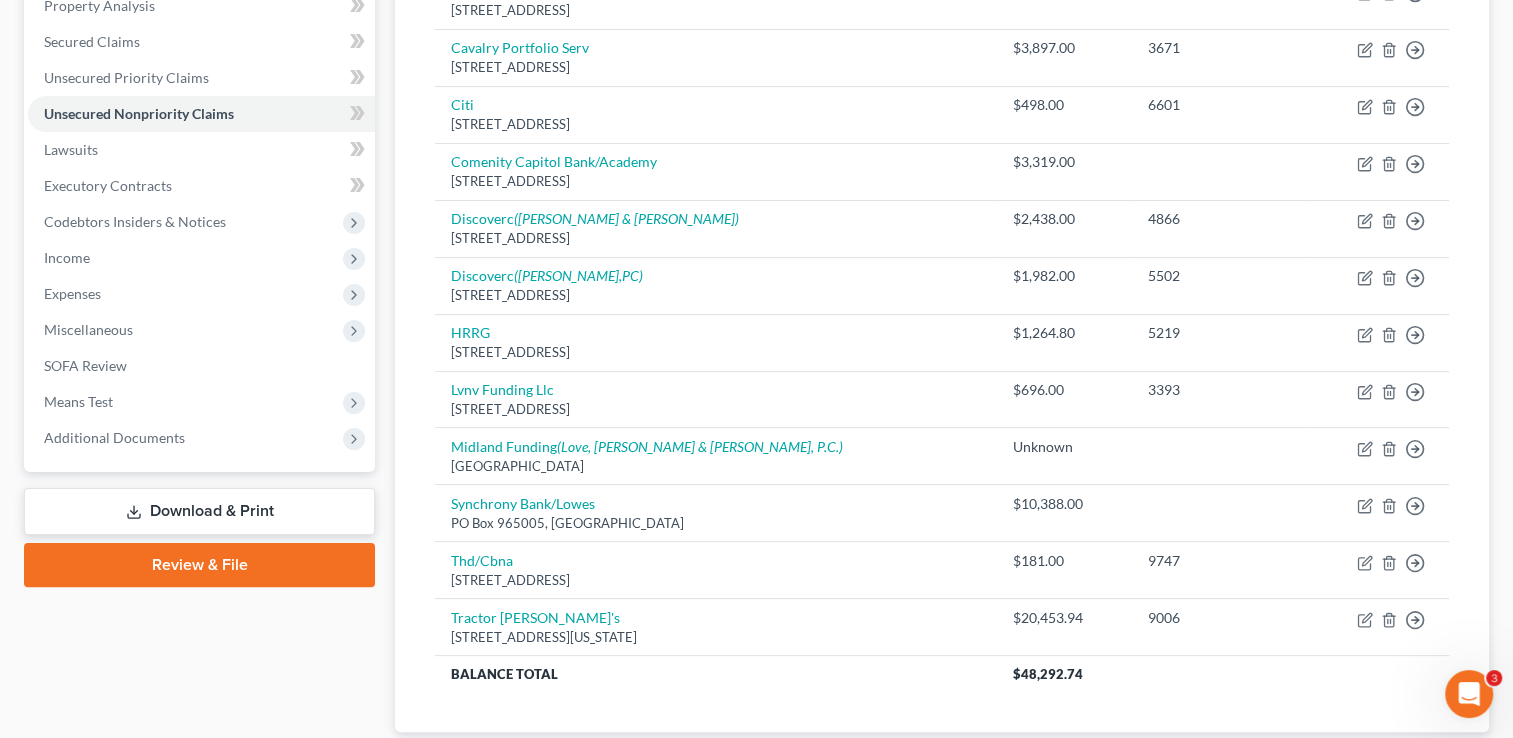 scroll, scrollTop: 0, scrollLeft: 0, axis: both 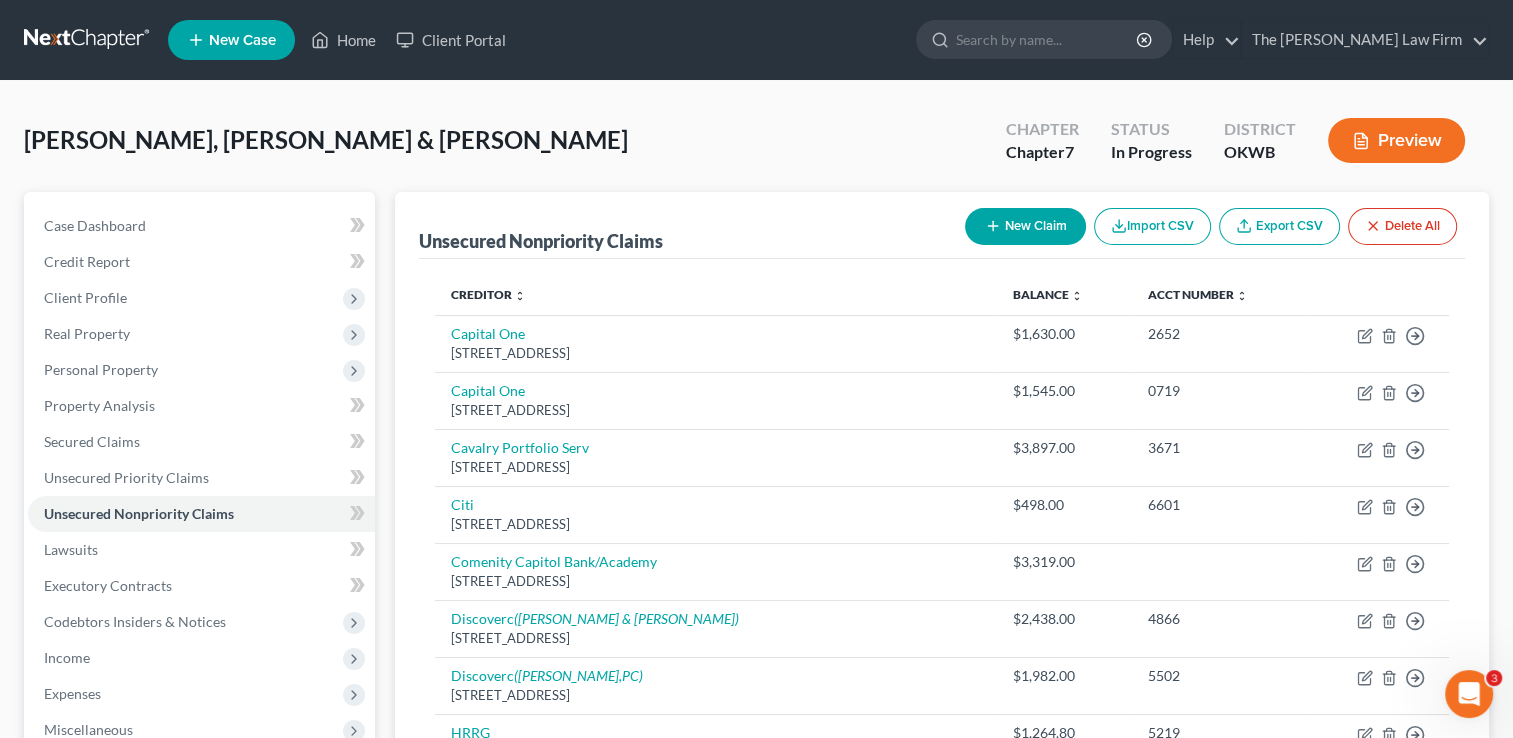 click at bounding box center [88, 40] 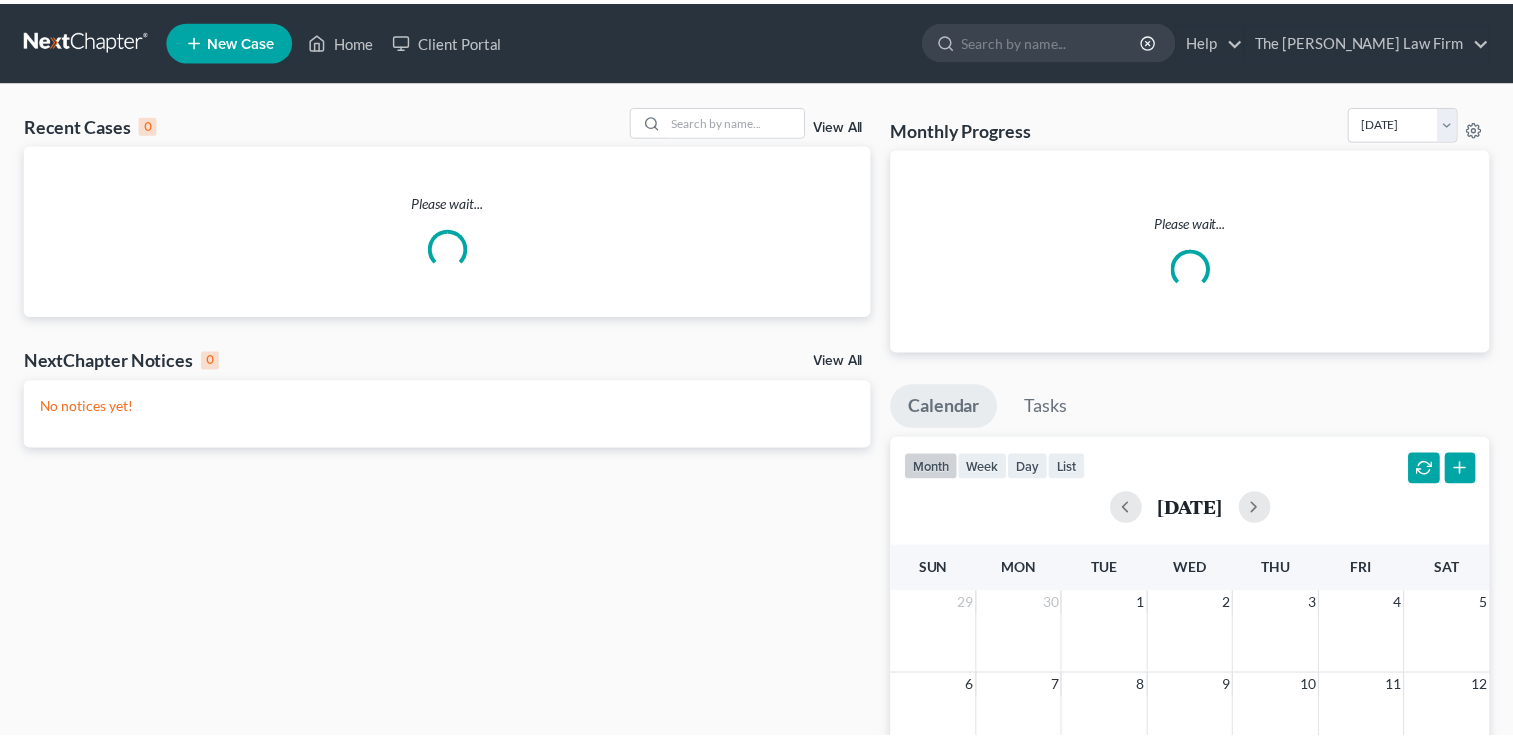 scroll, scrollTop: 0, scrollLeft: 0, axis: both 